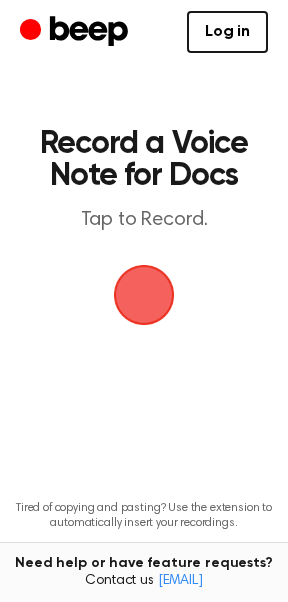 scroll, scrollTop: 0, scrollLeft: 0, axis: both 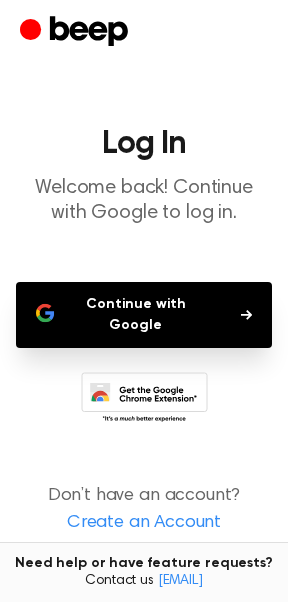 click on "Continue with Google" at bounding box center [144, 315] 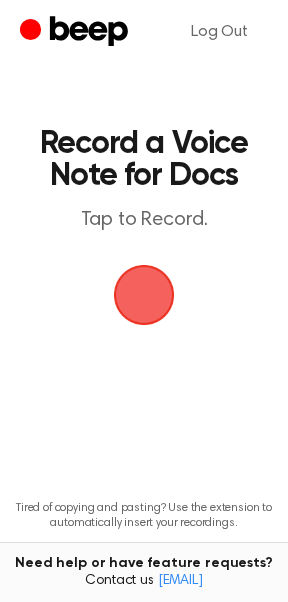 click at bounding box center (144, 295) 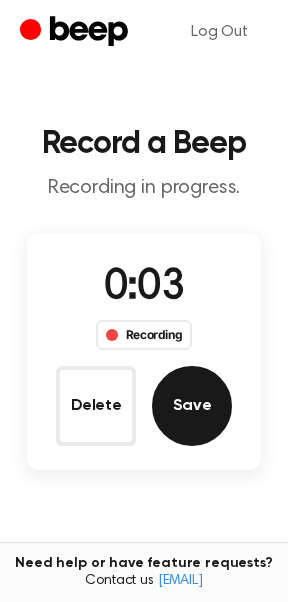 click on "Save" at bounding box center [192, 406] 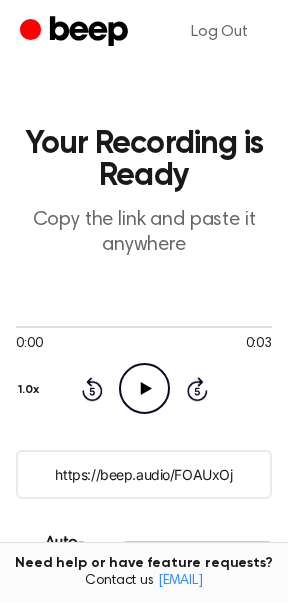click on "Play Audio" 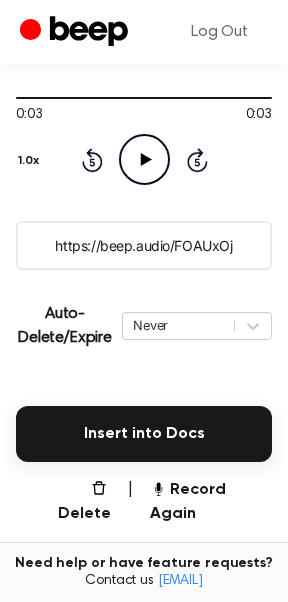 scroll, scrollTop: 227, scrollLeft: 0, axis: vertical 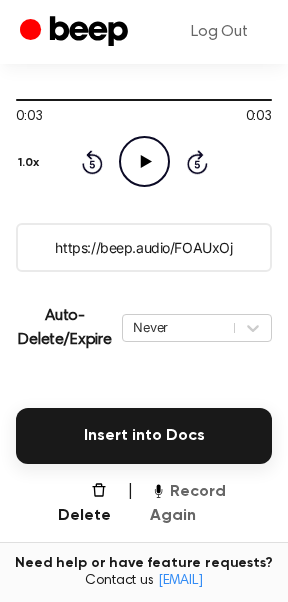 click on "Record Again" at bounding box center [211, 504] 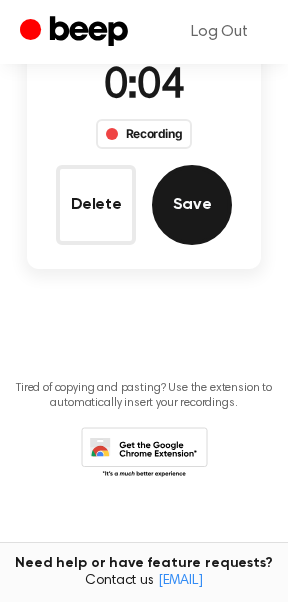 click on "Save" at bounding box center [192, 205] 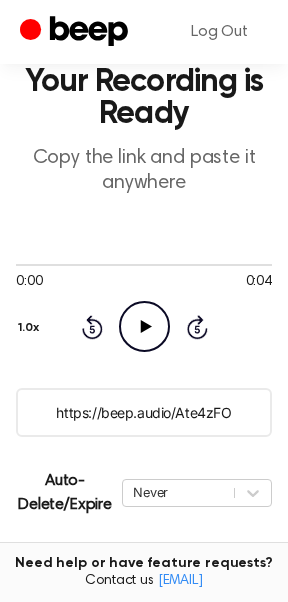 click on "Play Audio" 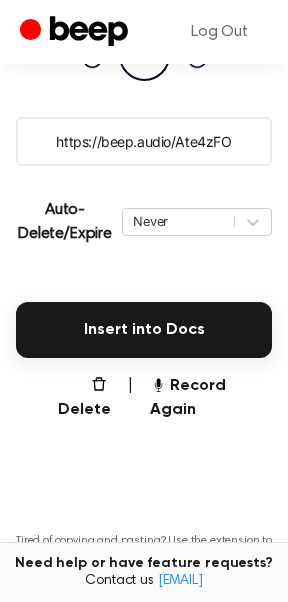 scroll, scrollTop: 340, scrollLeft: 0, axis: vertical 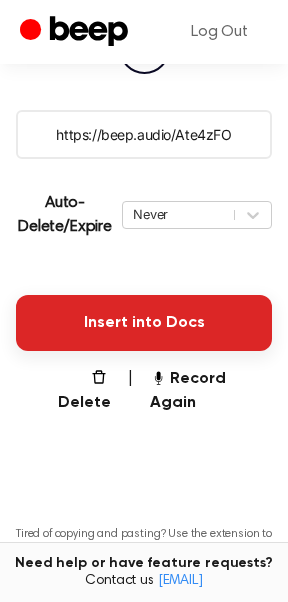 click on "Insert into Docs" at bounding box center [144, 323] 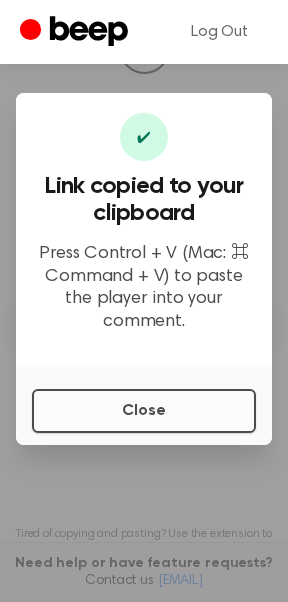 click on "Close" at bounding box center (144, 411) 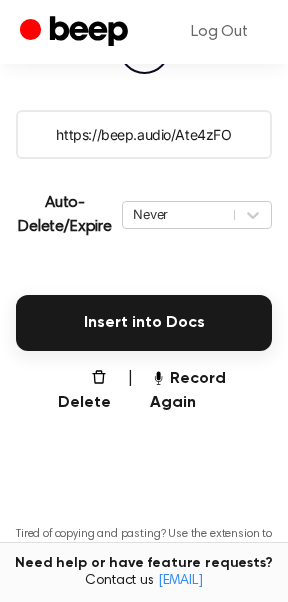 click on "https://beep.audio/Ate4zFO" at bounding box center (144, 134) 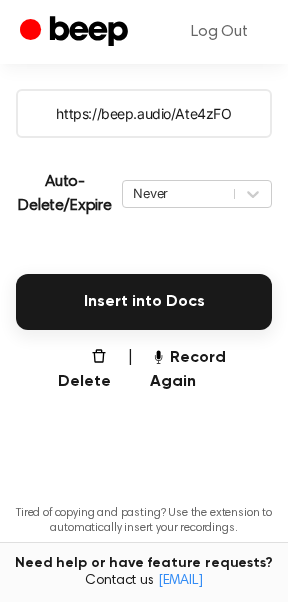 scroll, scrollTop: 378, scrollLeft: 0, axis: vertical 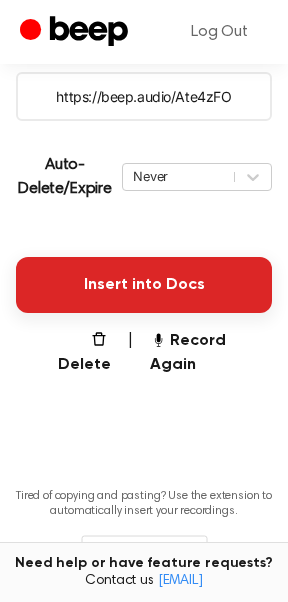 click on "Insert into Docs" at bounding box center [144, 285] 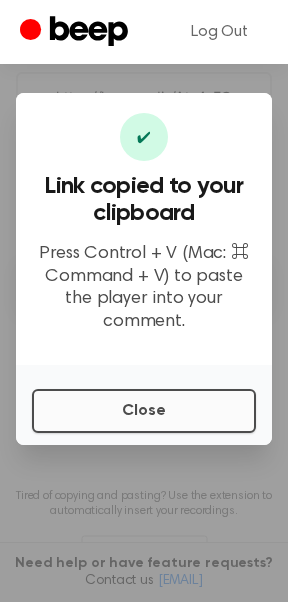click on "Close" at bounding box center [144, 411] 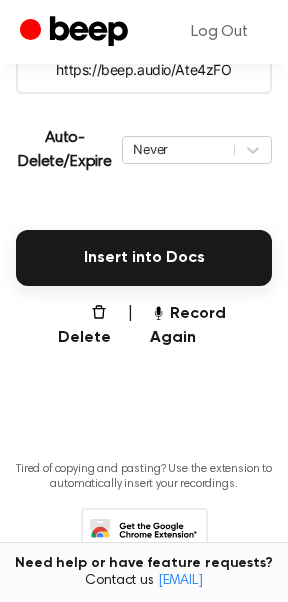 scroll, scrollTop: 434, scrollLeft: 0, axis: vertical 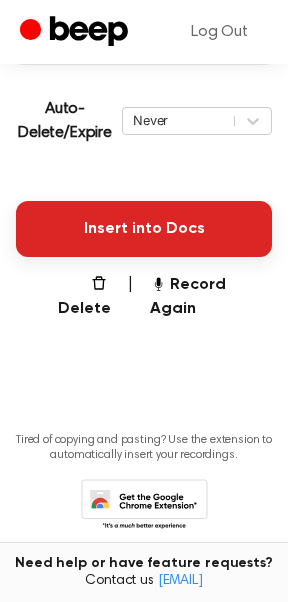 click on "Insert into Docs" at bounding box center (144, 229) 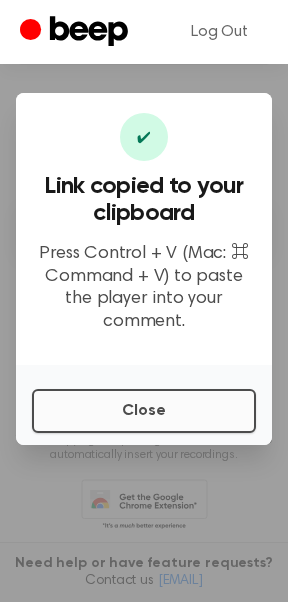 click on "Close" at bounding box center (144, 411) 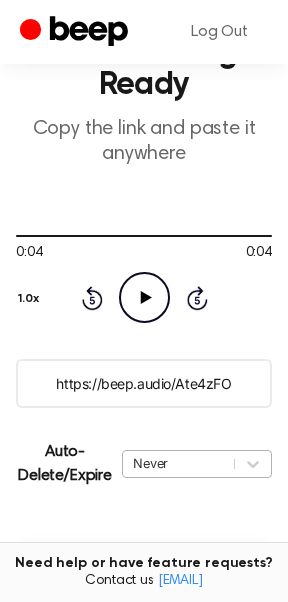 scroll, scrollTop: 53, scrollLeft: 0, axis: vertical 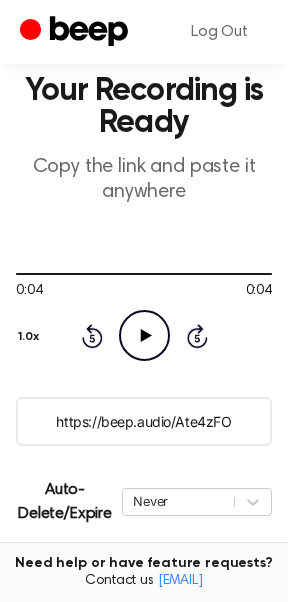 click on "Play Audio" 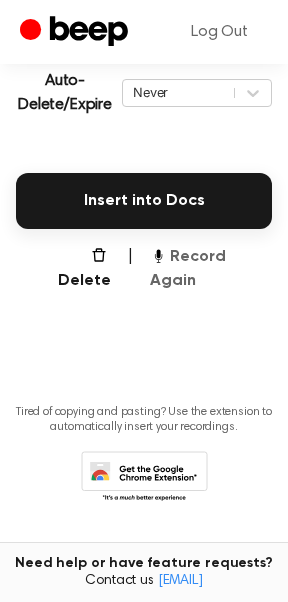 click on "Record Again" at bounding box center (211, 269) 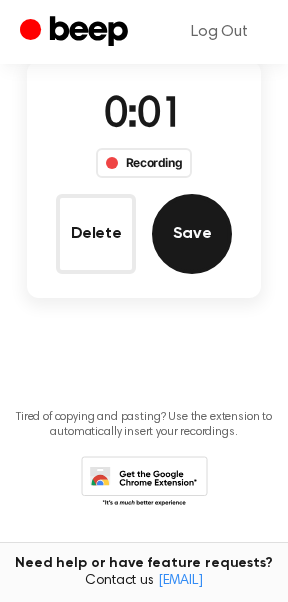 scroll, scrollTop: 171, scrollLeft: 0, axis: vertical 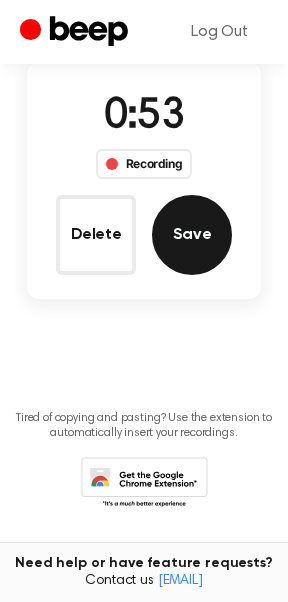 click on "Save" at bounding box center [192, 235] 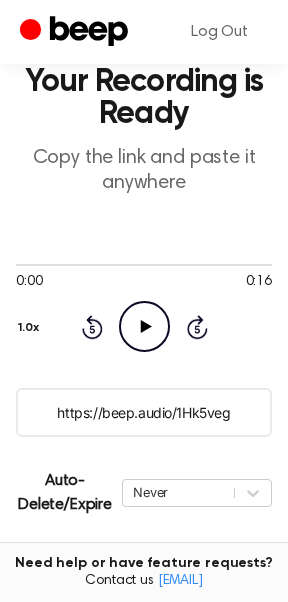 click on "Play Audio" 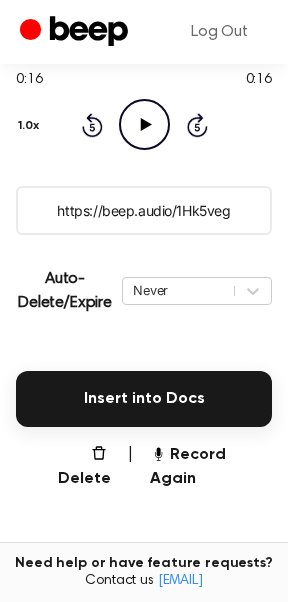 scroll, scrollTop: 250, scrollLeft: 0, axis: vertical 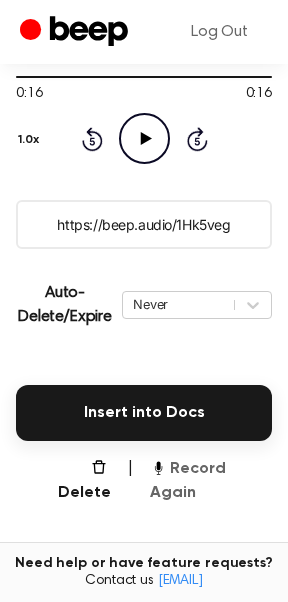click on "Record Again" at bounding box center [211, 481] 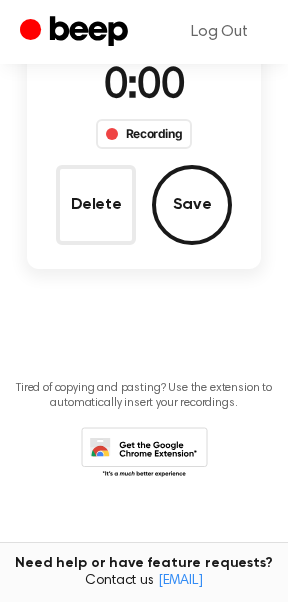 scroll, scrollTop: 201, scrollLeft: 0, axis: vertical 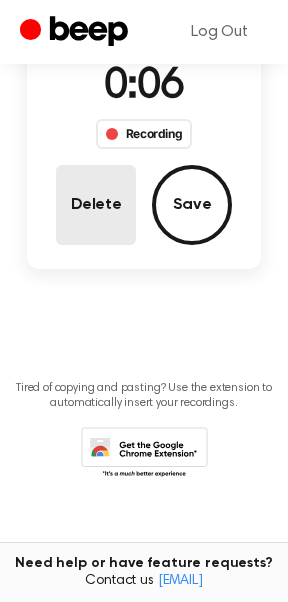 click on "Delete" at bounding box center [96, 205] 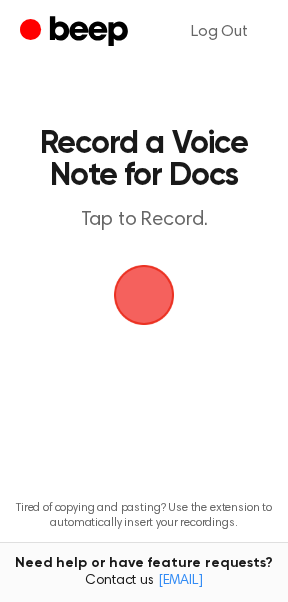 scroll, scrollTop: 0, scrollLeft: 0, axis: both 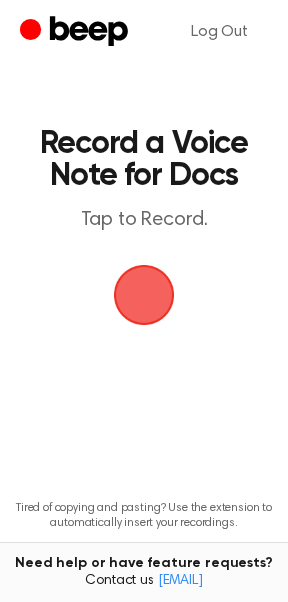 click at bounding box center [144, 295] 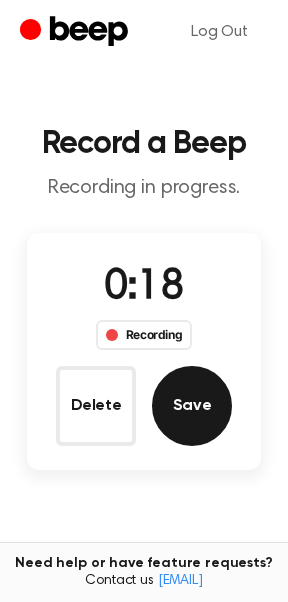 click on "Save" at bounding box center (192, 406) 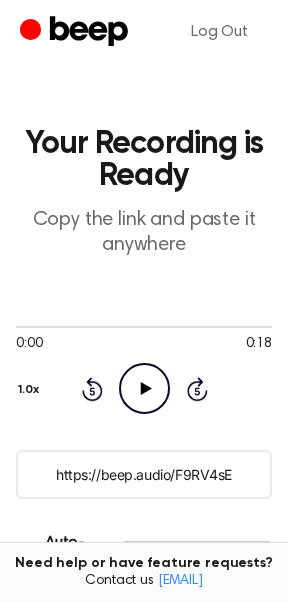 click on "Play Audio" 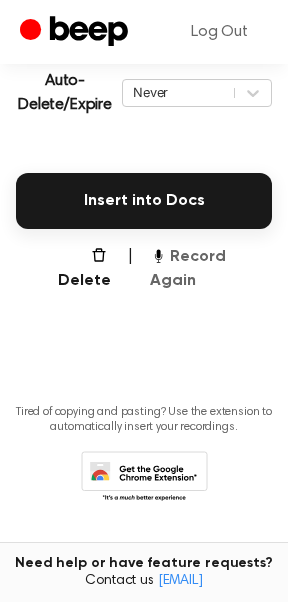 click on "Record Again" at bounding box center (211, 269) 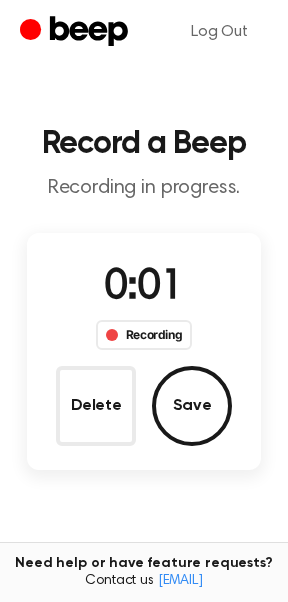 scroll, scrollTop: 0, scrollLeft: 0, axis: both 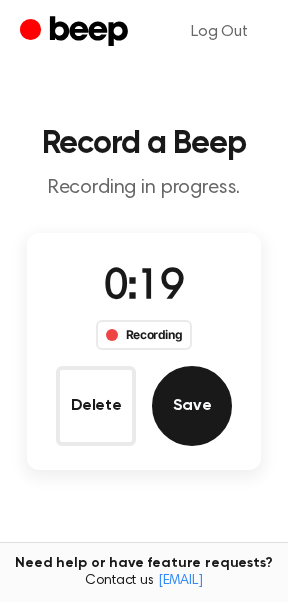 click on "Save" at bounding box center [192, 406] 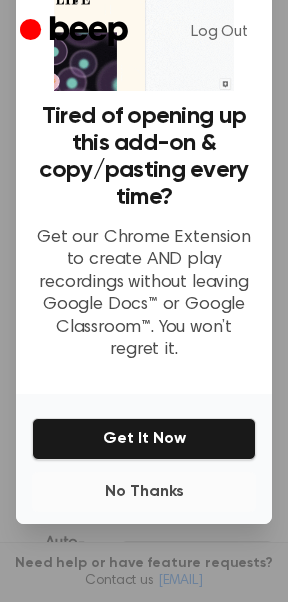 scroll, scrollTop: 100, scrollLeft: 0, axis: vertical 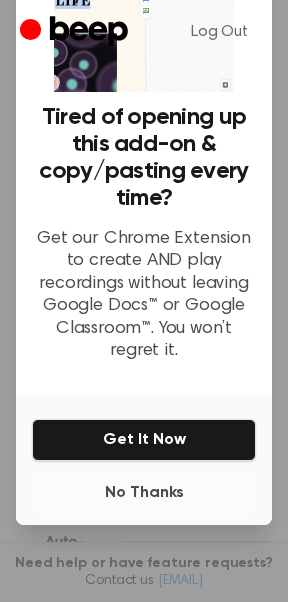 click on "No Thanks" at bounding box center (144, 493) 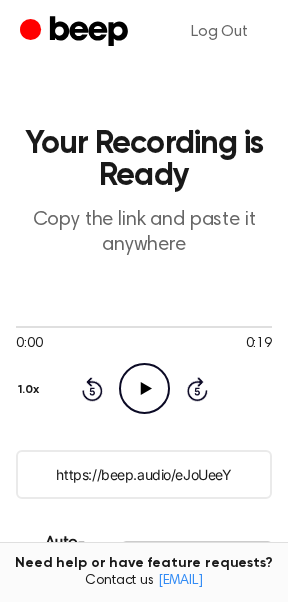 scroll, scrollTop: 1, scrollLeft: 0, axis: vertical 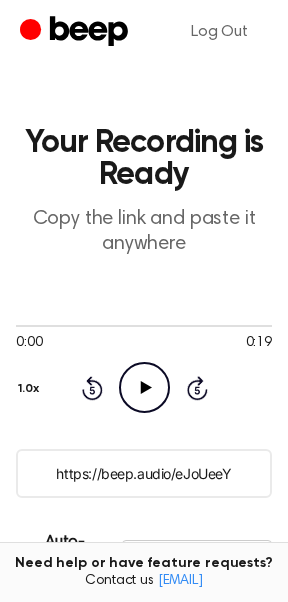 click on "Play Audio" 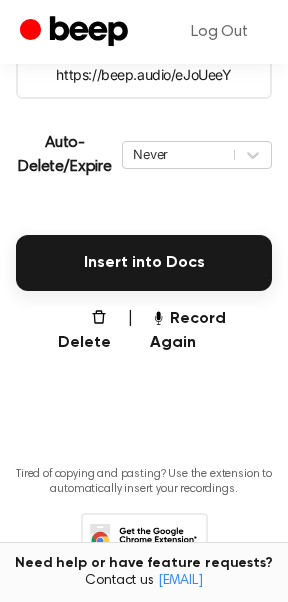 scroll, scrollTop: 426, scrollLeft: 0, axis: vertical 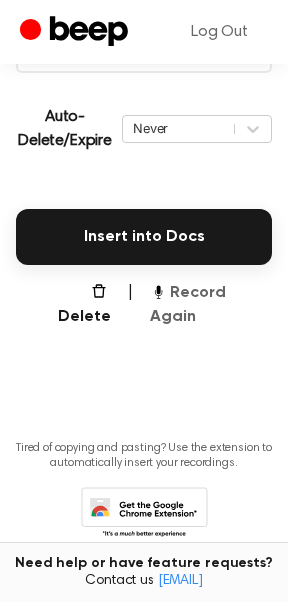 click on "Record Again" at bounding box center (211, 305) 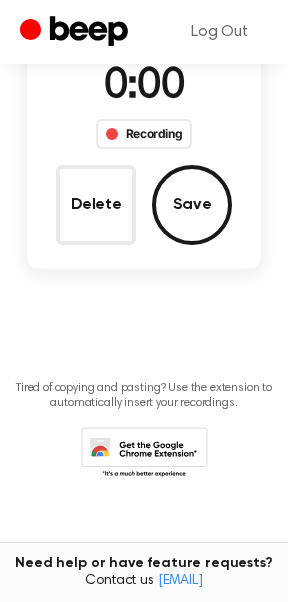 scroll, scrollTop: 201, scrollLeft: 0, axis: vertical 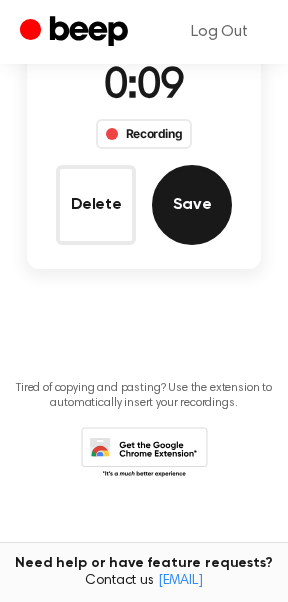 click on "Save" at bounding box center [192, 205] 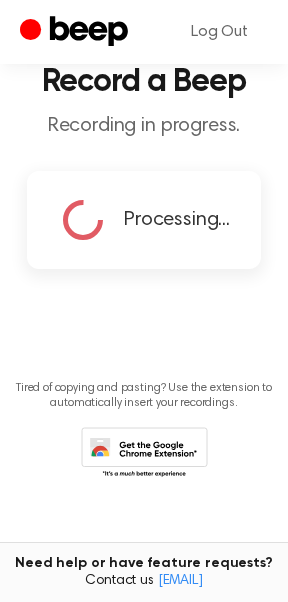 scroll, scrollTop: 62, scrollLeft: 0, axis: vertical 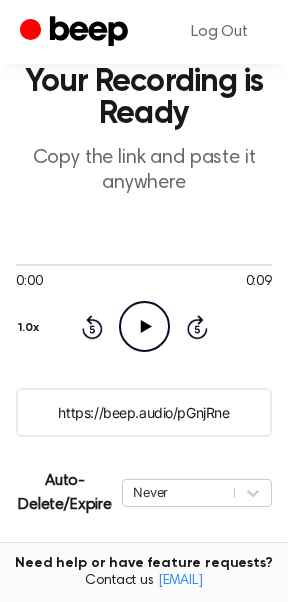 click 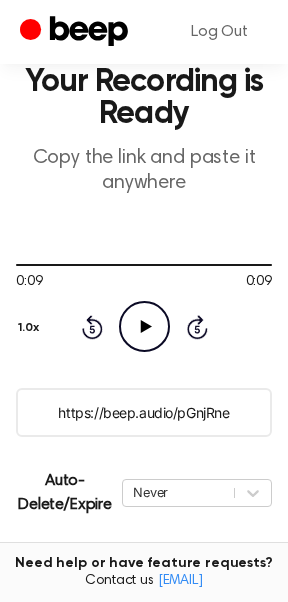 click on "https://beep.audio/pGnjRne" at bounding box center (144, 412) 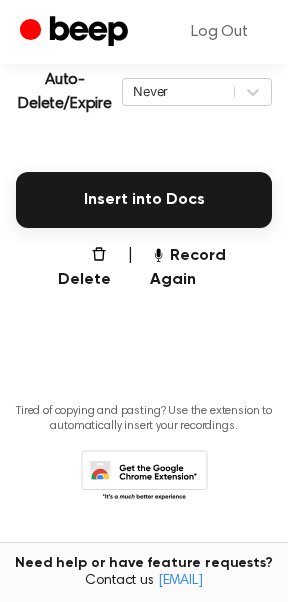 scroll, scrollTop: 462, scrollLeft: 0, axis: vertical 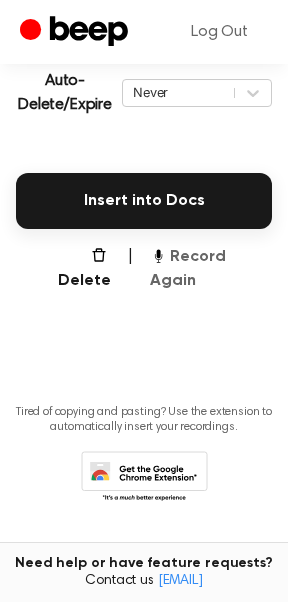 click on "Record Again" at bounding box center (211, 269) 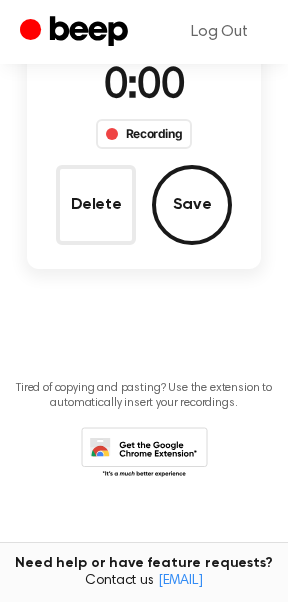 scroll, scrollTop: 201, scrollLeft: 0, axis: vertical 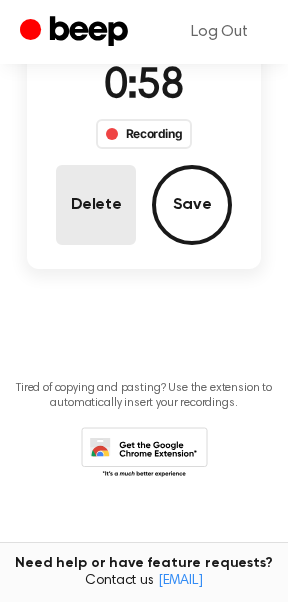 click on "Delete" at bounding box center (96, 205) 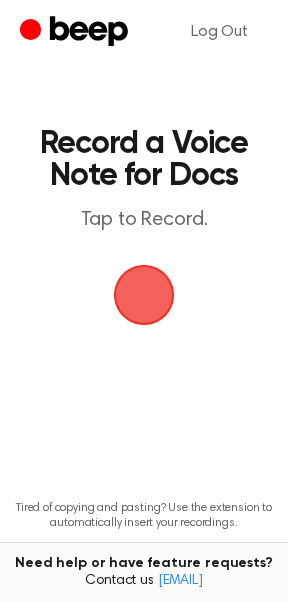 scroll, scrollTop: 0, scrollLeft: 0, axis: both 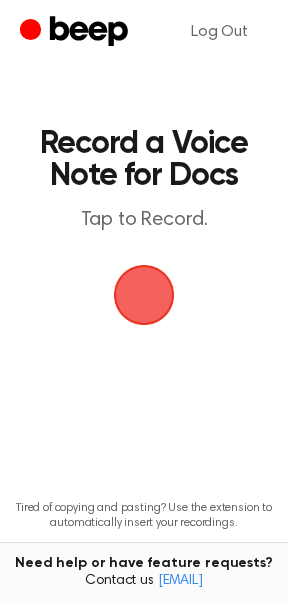 click at bounding box center (144, 295) 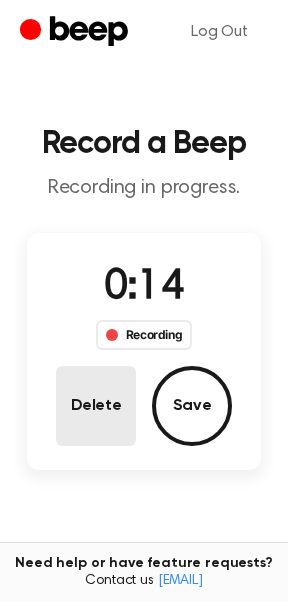 click on "Delete" at bounding box center (96, 406) 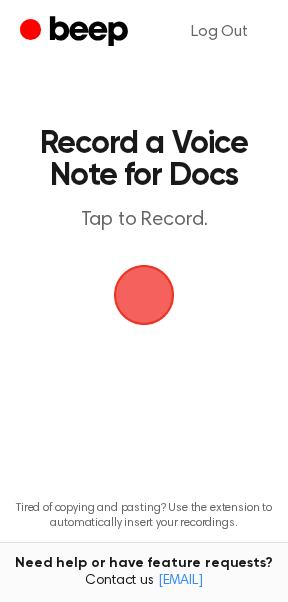 click at bounding box center (144, 295) 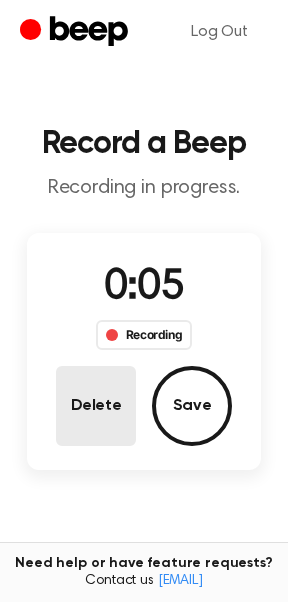 click on "Delete" at bounding box center [96, 406] 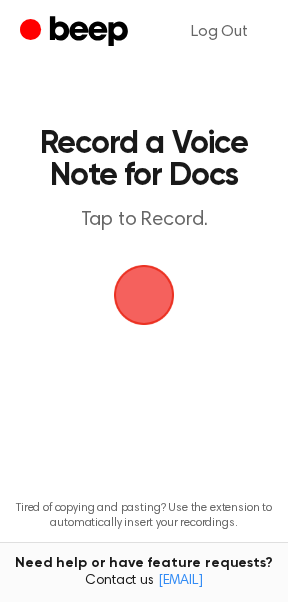 click at bounding box center (144, 295) 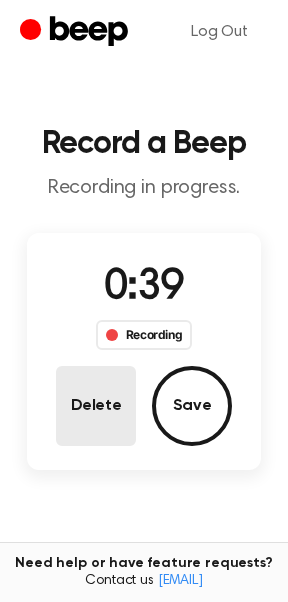 click on "Delete" at bounding box center (96, 406) 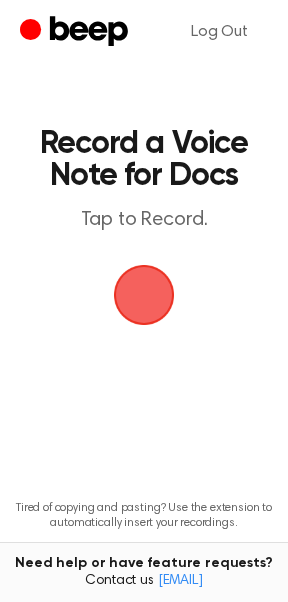 click at bounding box center [144, 295] 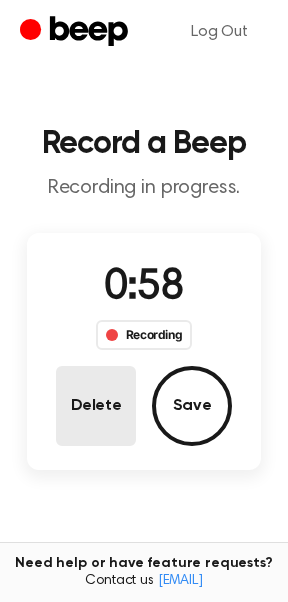 click on "Delete" at bounding box center [96, 406] 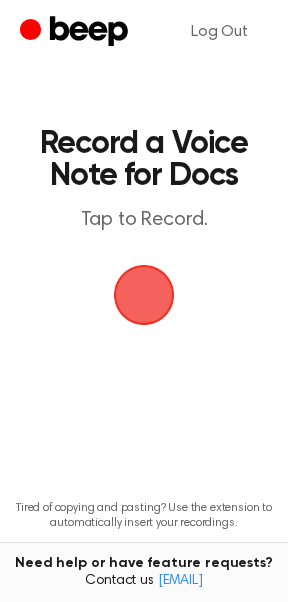 click at bounding box center [144, 295] 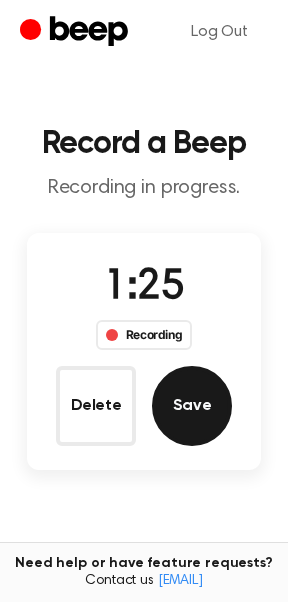 click on "Save" at bounding box center (192, 406) 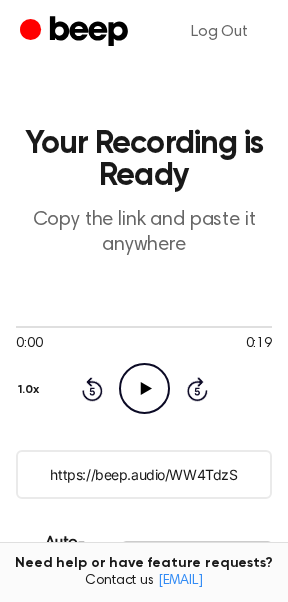 click on "Play Audio" 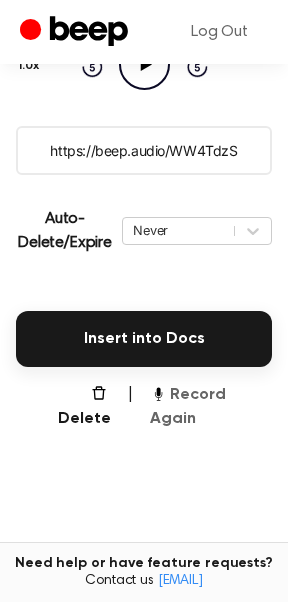 click on "Record Again" at bounding box center [211, 407] 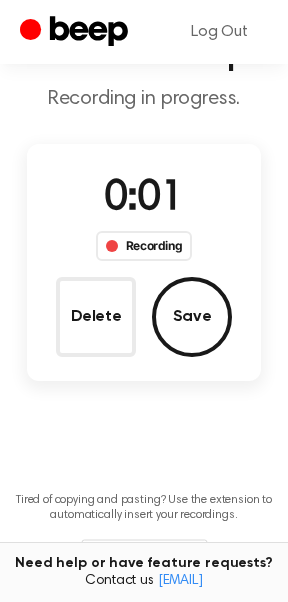 scroll, scrollTop: 85, scrollLeft: 0, axis: vertical 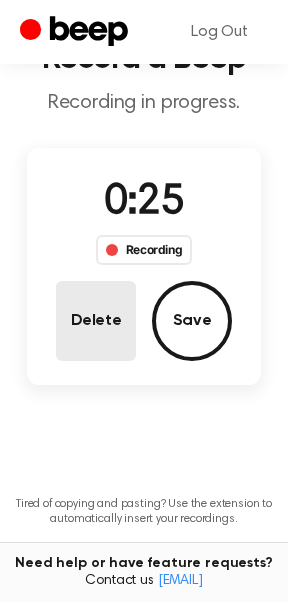click on "Delete" at bounding box center [96, 321] 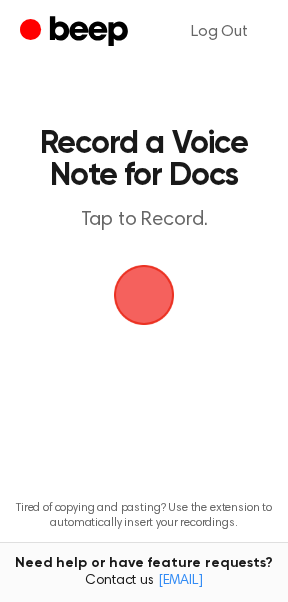 scroll, scrollTop: 0, scrollLeft: 0, axis: both 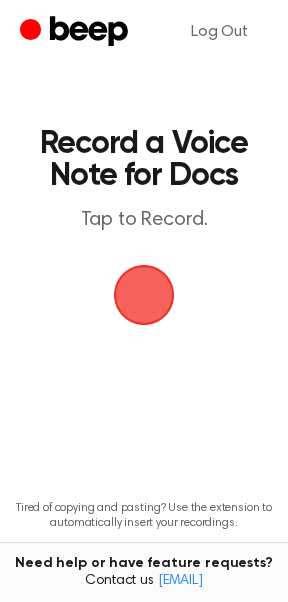 click at bounding box center [144, 295] 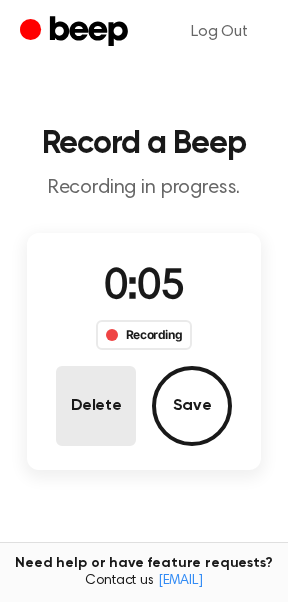 click on "Delete" at bounding box center (96, 406) 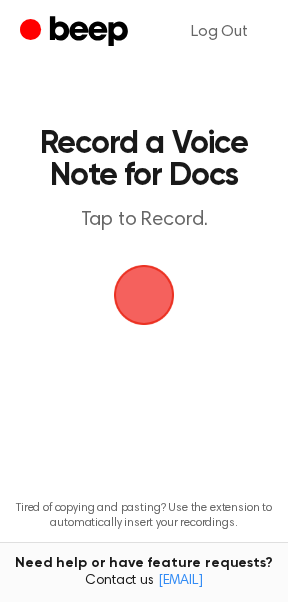 click at bounding box center (144, 295) 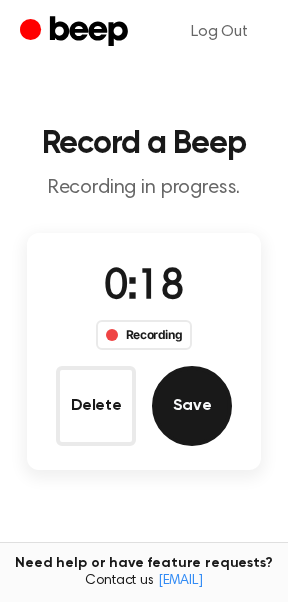 click on "Save" at bounding box center (192, 406) 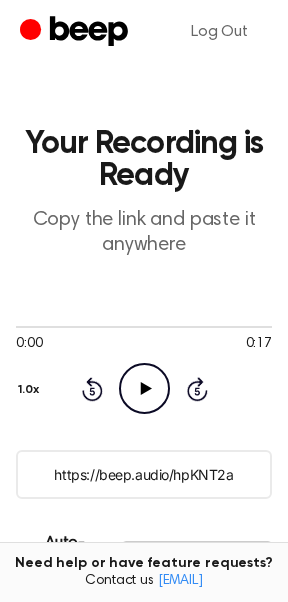 click on "https://beep.audio/hpKNT2a" at bounding box center (144, 474) 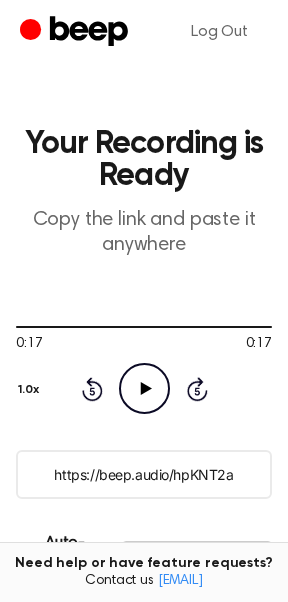 click on "https://beep.audio/hpKNT2a" at bounding box center (144, 474) 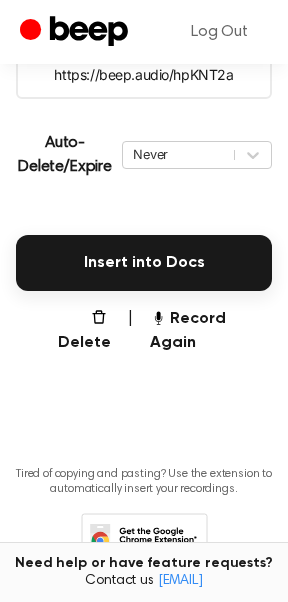 scroll, scrollTop: 368, scrollLeft: 0, axis: vertical 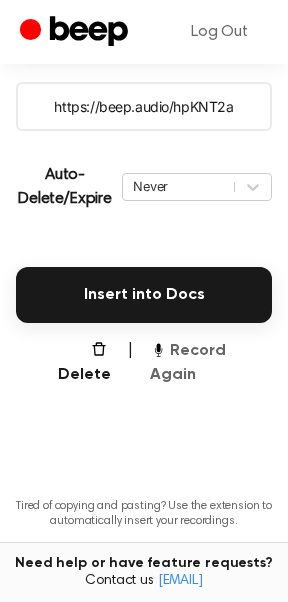 click on "Record Again" at bounding box center (211, 363) 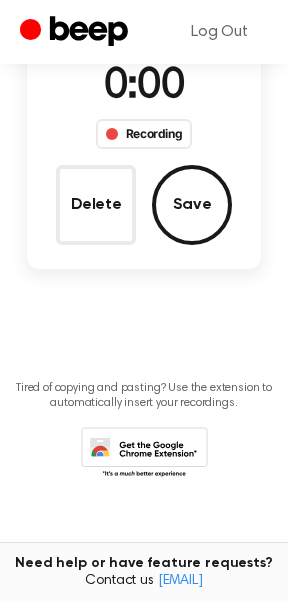 scroll, scrollTop: 201, scrollLeft: 0, axis: vertical 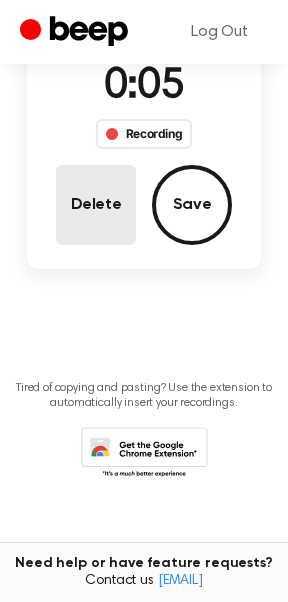 click on "Delete" at bounding box center (96, 205) 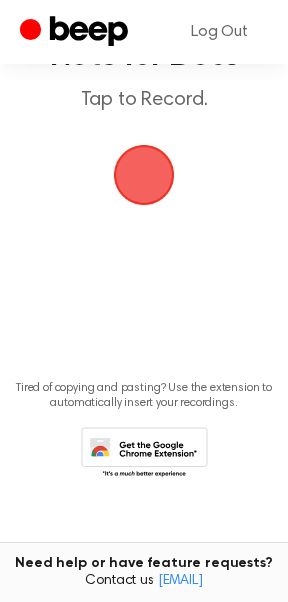 click at bounding box center (144, 175) 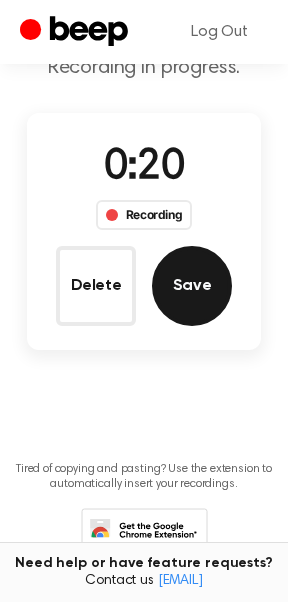 click on "Save" at bounding box center (192, 286) 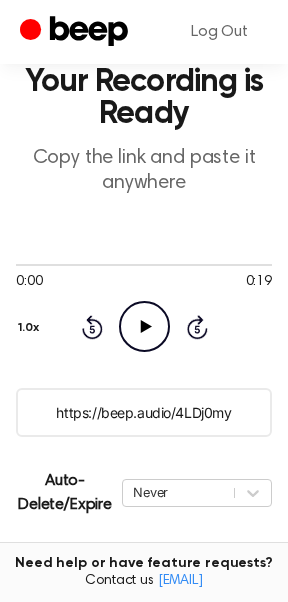 click 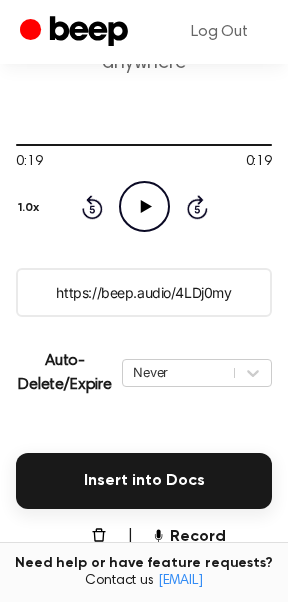 scroll, scrollTop: 197, scrollLeft: 0, axis: vertical 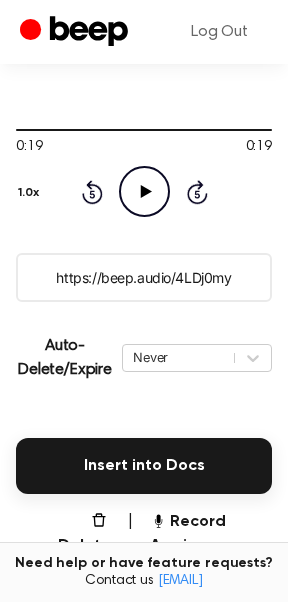 click on "https://beep.audio/4LDj0my" at bounding box center [144, 277] 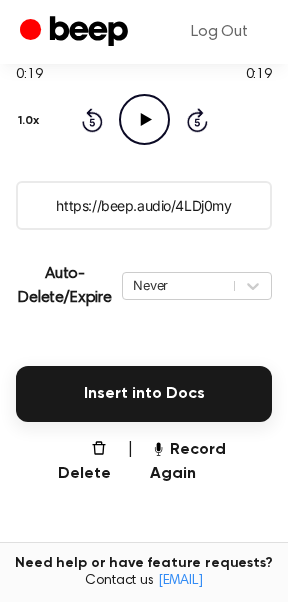 scroll, scrollTop: 216, scrollLeft: 0, axis: vertical 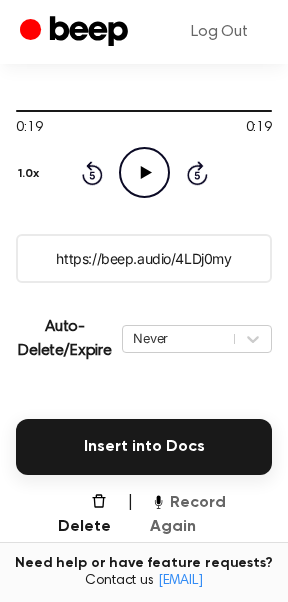 click on "Record Again" at bounding box center [211, 515] 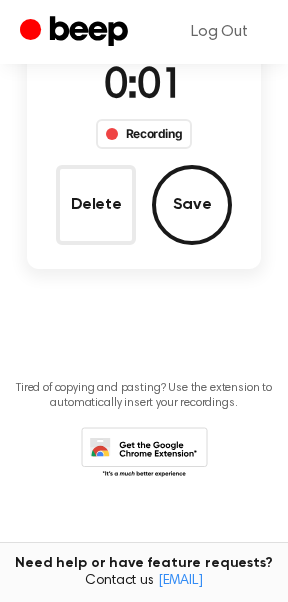 scroll, scrollTop: 165, scrollLeft: 0, axis: vertical 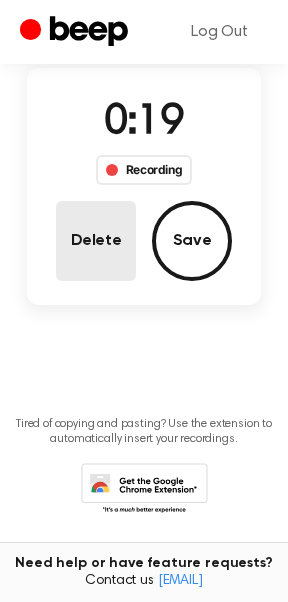 click on "Delete" at bounding box center [96, 241] 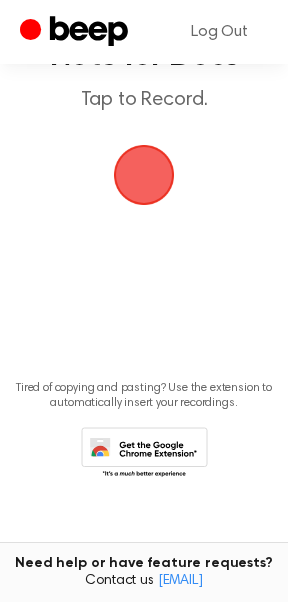 scroll, scrollTop: 120, scrollLeft: 0, axis: vertical 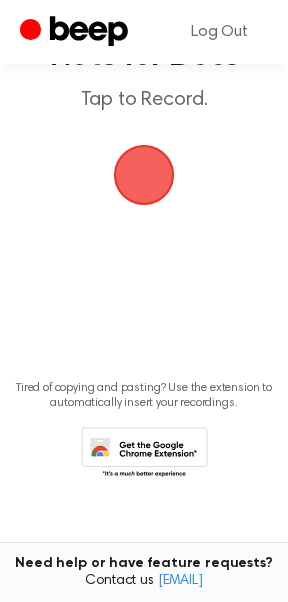 click at bounding box center [144, 175] 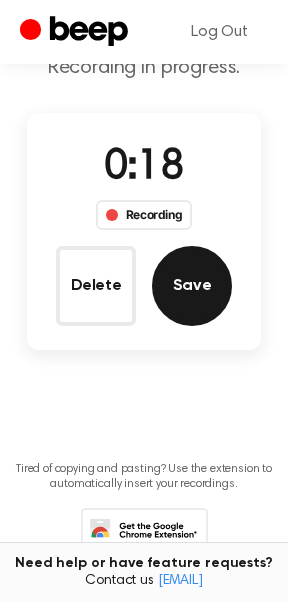 click on "Save" at bounding box center (192, 286) 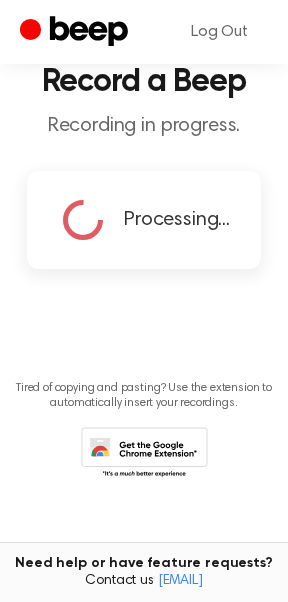 scroll, scrollTop: 62, scrollLeft: 0, axis: vertical 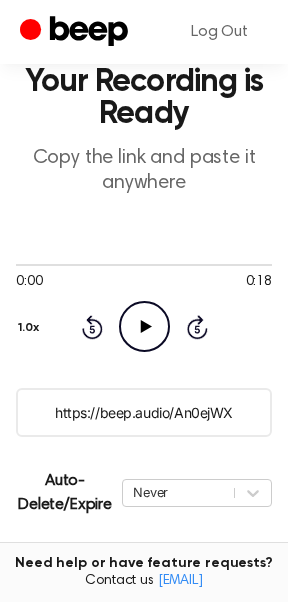 click 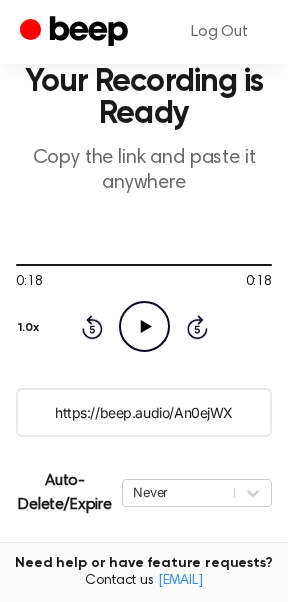 click on "https://beep.audio/An0ejWX" at bounding box center (144, 412) 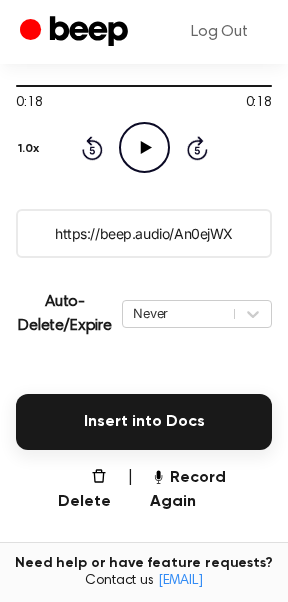 scroll, scrollTop: 240, scrollLeft: 0, axis: vertical 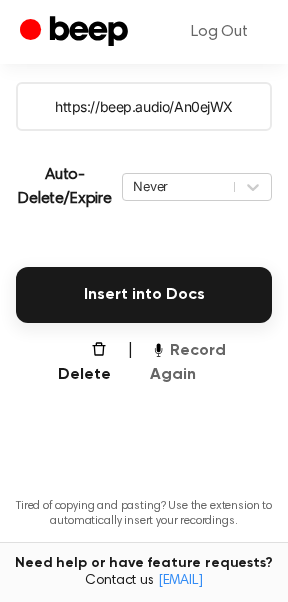 click on "Record Again" at bounding box center [211, 363] 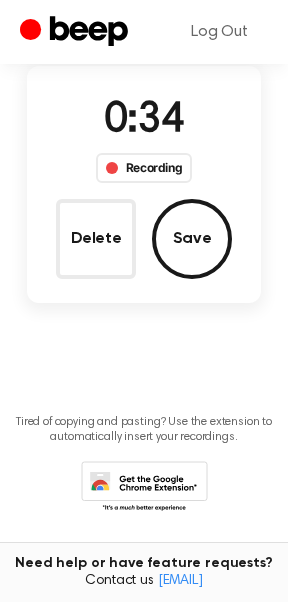 scroll, scrollTop: 153, scrollLeft: 0, axis: vertical 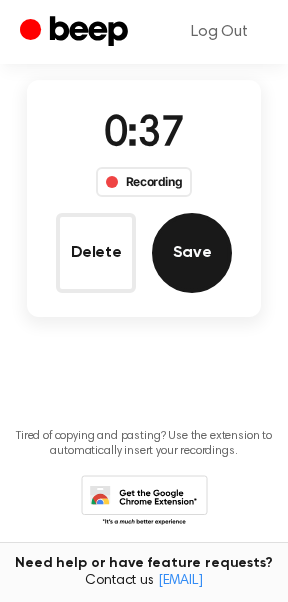 click on "Save" at bounding box center [192, 253] 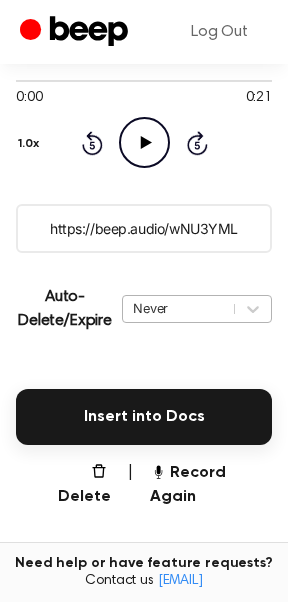 scroll, scrollTop: 248, scrollLeft: 0, axis: vertical 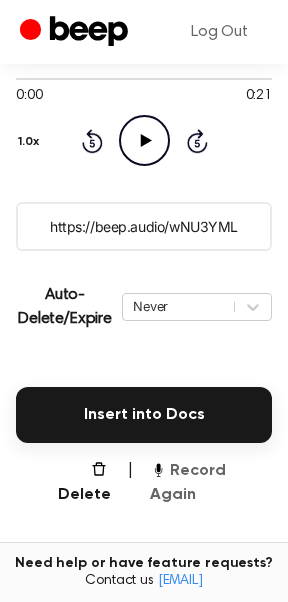 click on "Record Again" at bounding box center [211, 483] 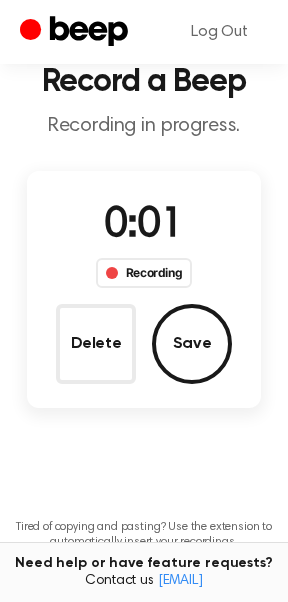 scroll, scrollTop: 52, scrollLeft: 0, axis: vertical 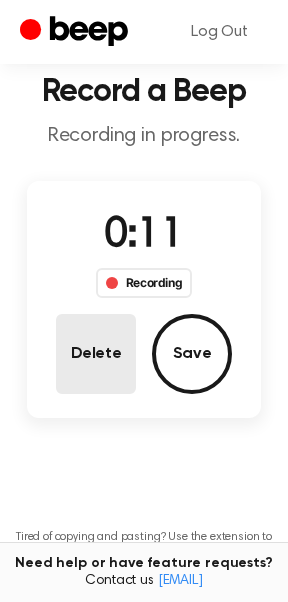 click on "Delete" at bounding box center (96, 354) 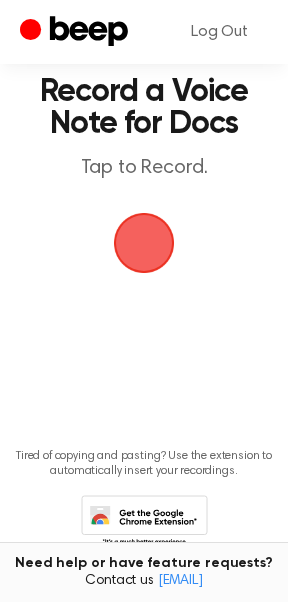 click at bounding box center [144, 243] 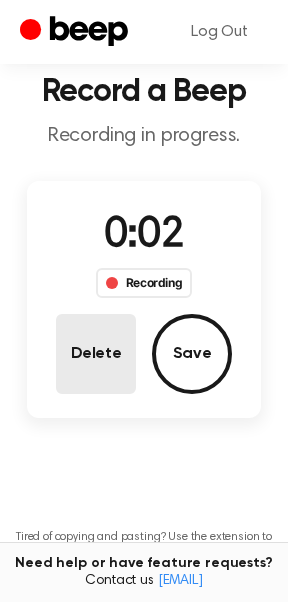 click on "Delete" at bounding box center (96, 354) 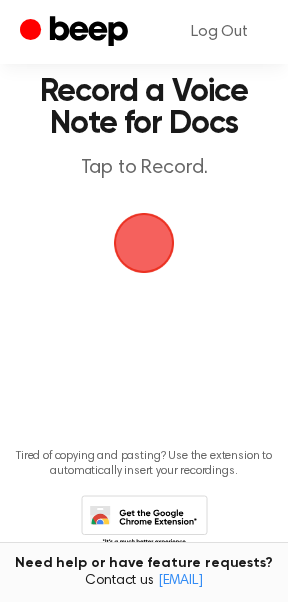 click at bounding box center (144, 243) 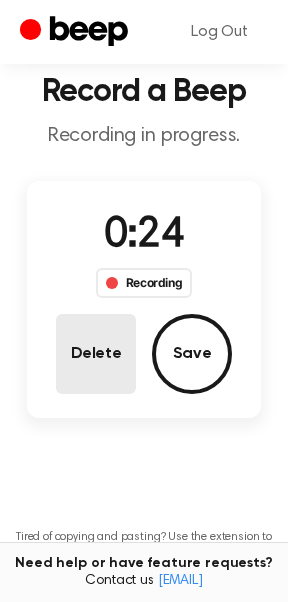 click on "Delete" at bounding box center [96, 354] 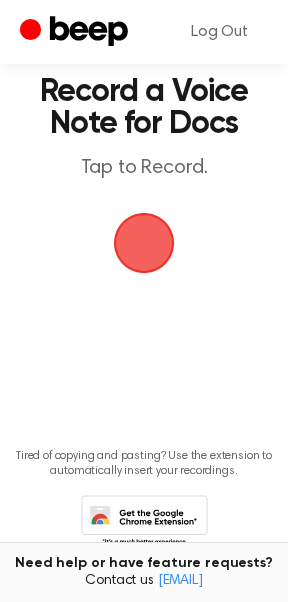 click at bounding box center [144, 243] 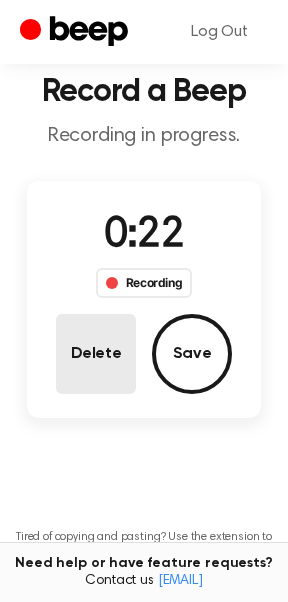 click on "Delete" at bounding box center [96, 354] 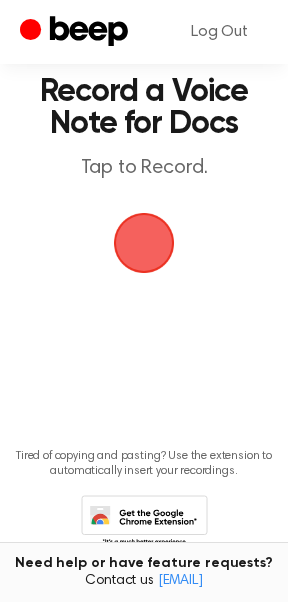 click at bounding box center (144, 243) 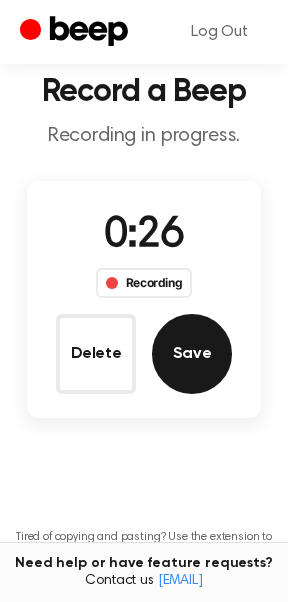 click on "Save" at bounding box center [192, 354] 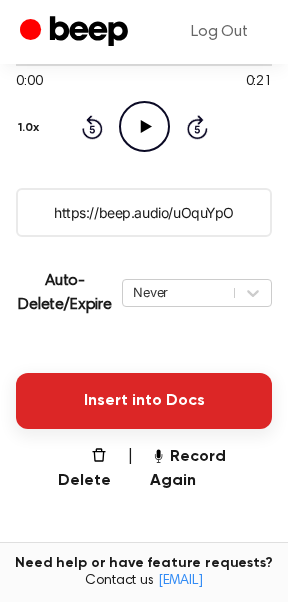 scroll, scrollTop: 260, scrollLeft: 0, axis: vertical 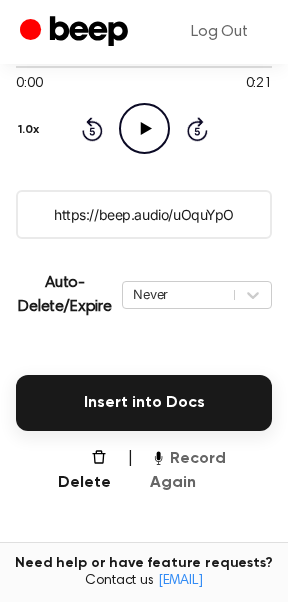 click on "Record Again" at bounding box center (211, 471) 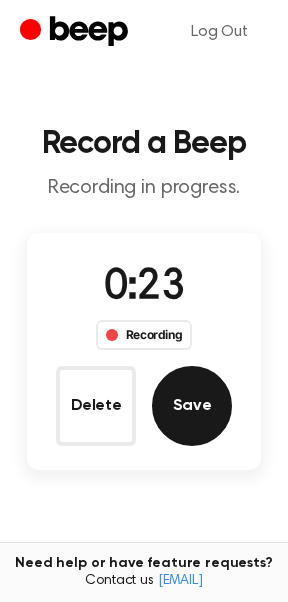 click on "Save" at bounding box center [192, 406] 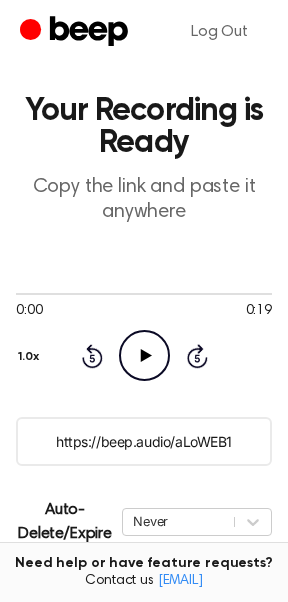 scroll, scrollTop: 215, scrollLeft: 0, axis: vertical 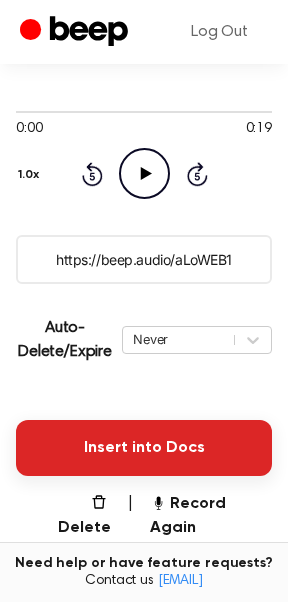 click on "Insert into Docs" at bounding box center [144, 448] 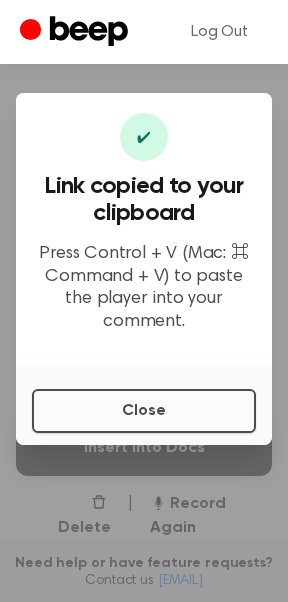 click on "Close" at bounding box center (144, 411) 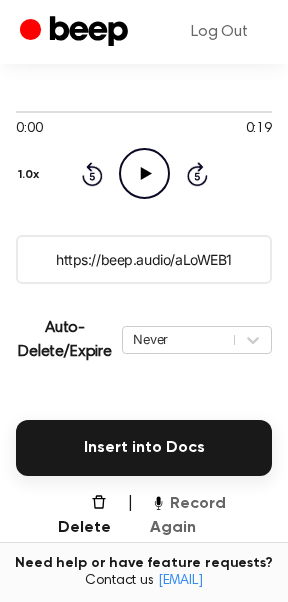 click on "Record Again" at bounding box center (211, 516) 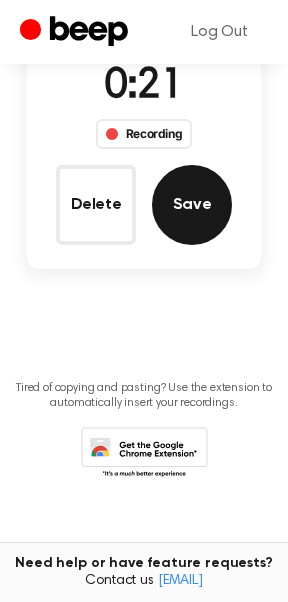 click on "Save" at bounding box center (192, 205) 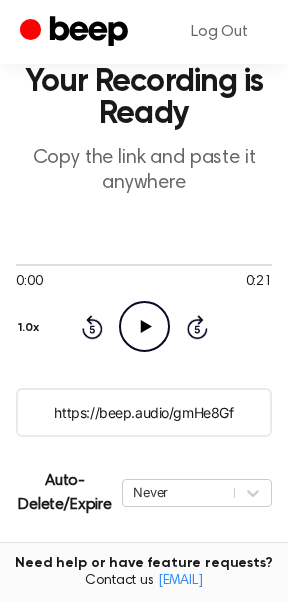 click on "Play Audio" 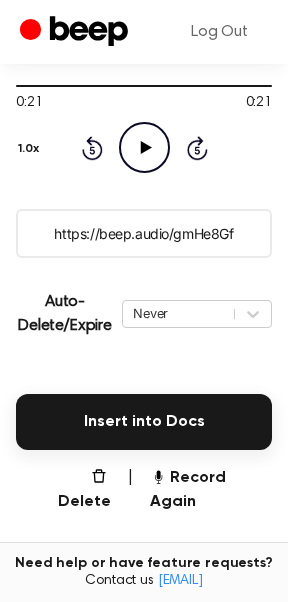 scroll, scrollTop: 283, scrollLeft: 0, axis: vertical 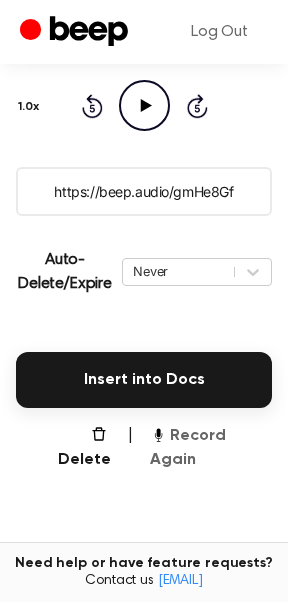click on "Record Again" at bounding box center (211, 448) 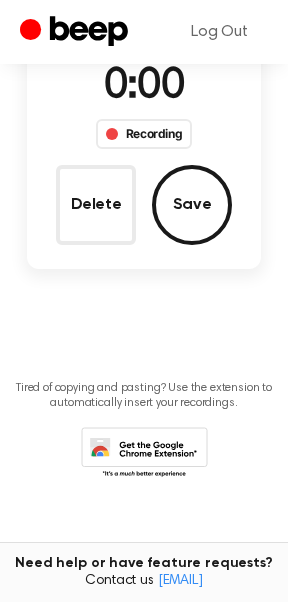 scroll, scrollTop: 201, scrollLeft: 0, axis: vertical 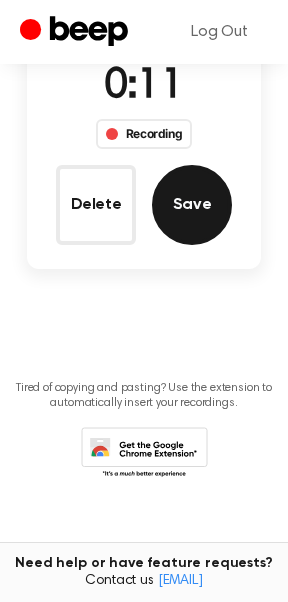 click on "Save" at bounding box center (192, 205) 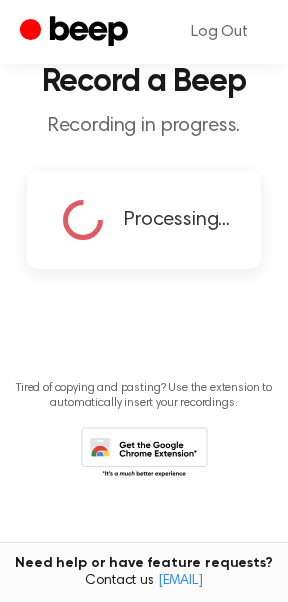 scroll, scrollTop: 62, scrollLeft: 0, axis: vertical 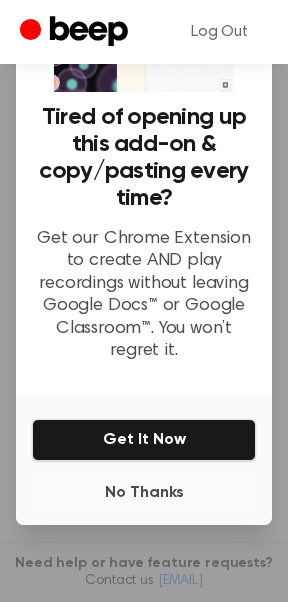 click on "No Thanks" at bounding box center [144, 493] 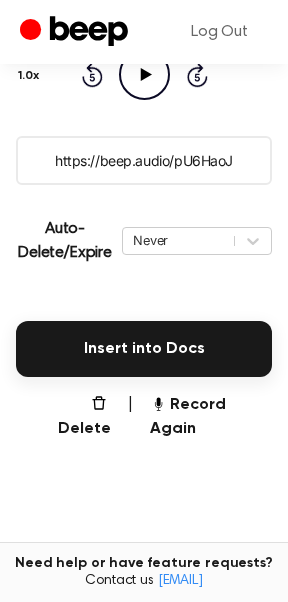 scroll, scrollTop: 347, scrollLeft: 0, axis: vertical 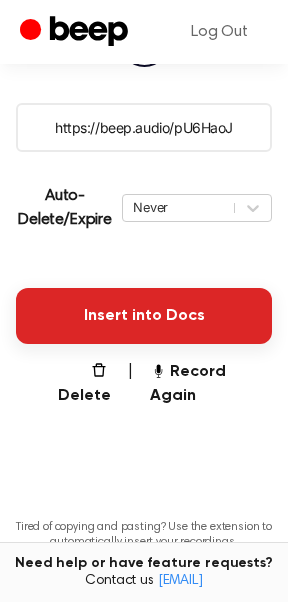 click on "Insert into Docs" at bounding box center (144, 316) 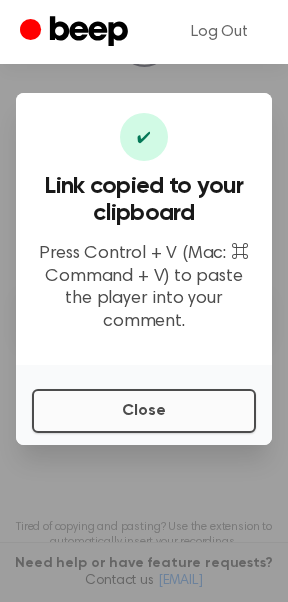 click on "Close" at bounding box center (144, 411) 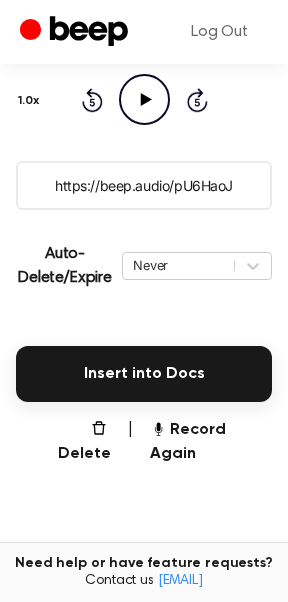scroll, scrollTop: 235, scrollLeft: 0, axis: vertical 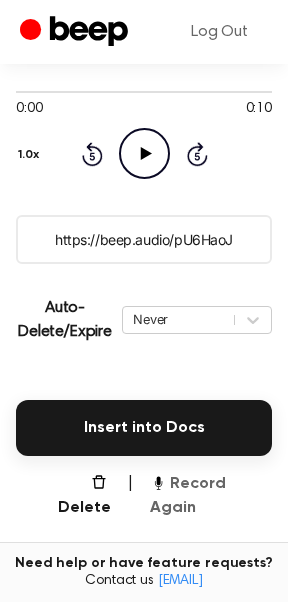 click on "Record Again" at bounding box center [211, 496] 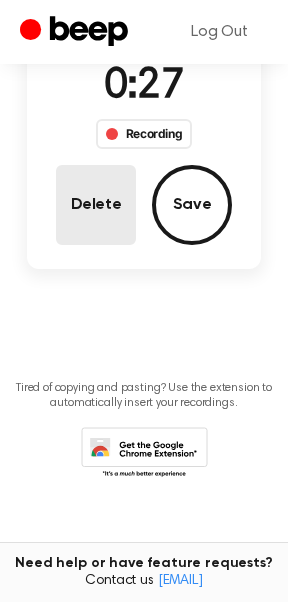 click on "Delete" at bounding box center (96, 205) 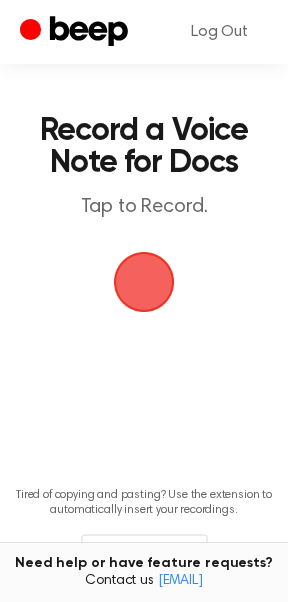 scroll, scrollTop: 0, scrollLeft: 0, axis: both 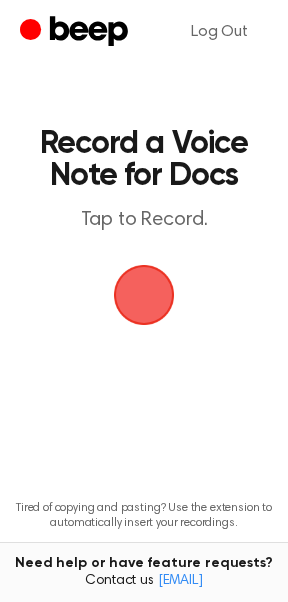 click at bounding box center (144, 295) 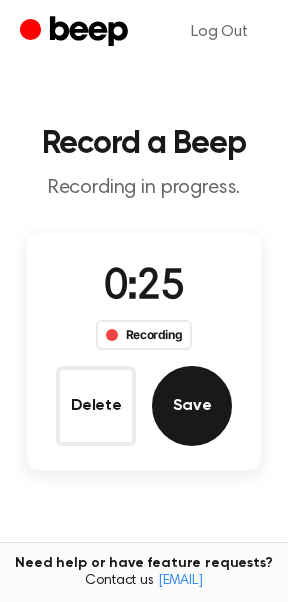 click on "Save" at bounding box center (192, 406) 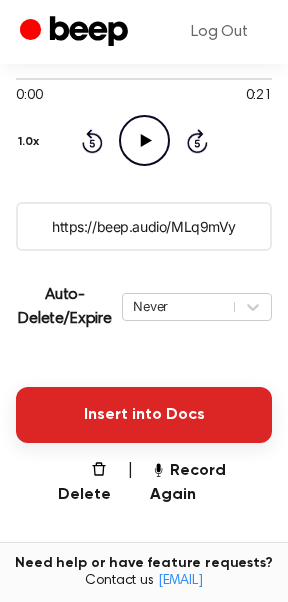 scroll, scrollTop: 286, scrollLeft: 0, axis: vertical 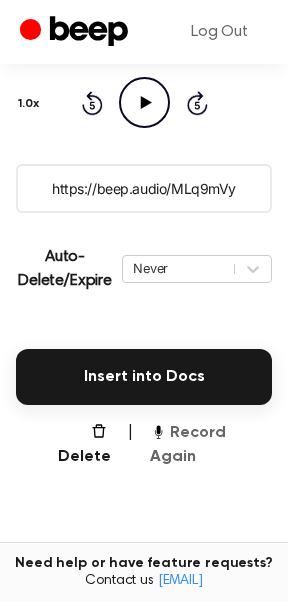 click on "Record Again" at bounding box center [211, 445] 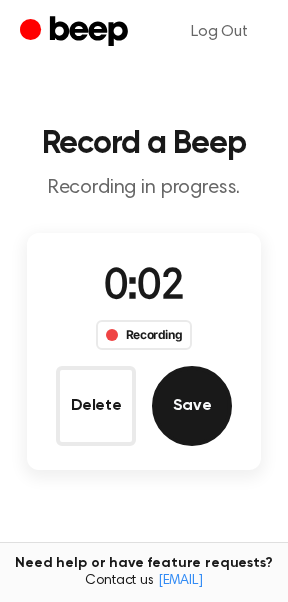 scroll, scrollTop: 0, scrollLeft: 0, axis: both 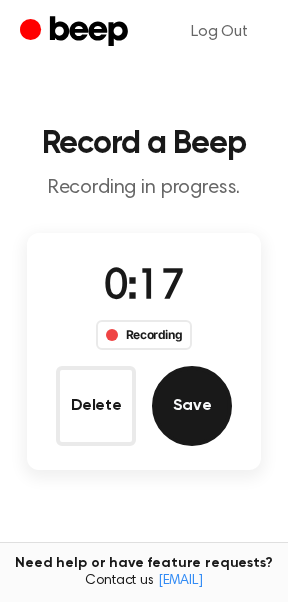 click on "Save" at bounding box center (192, 406) 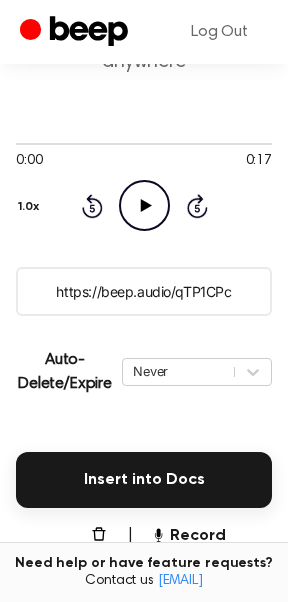 scroll, scrollTop: 198, scrollLeft: 0, axis: vertical 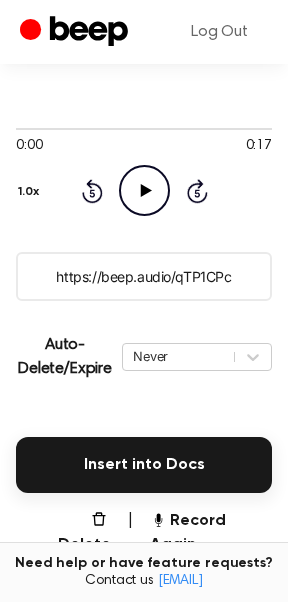 click on "https://beep.audio/qTP1CPc" at bounding box center [144, 276] 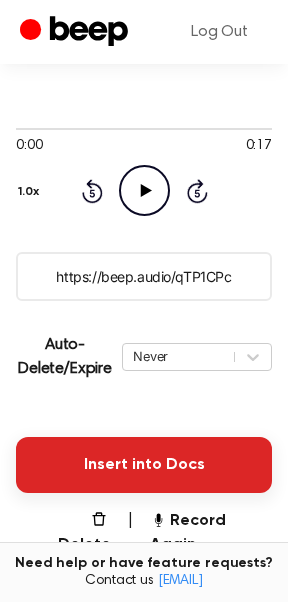 click on "Insert into Docs" at bounding box center [144, 465] 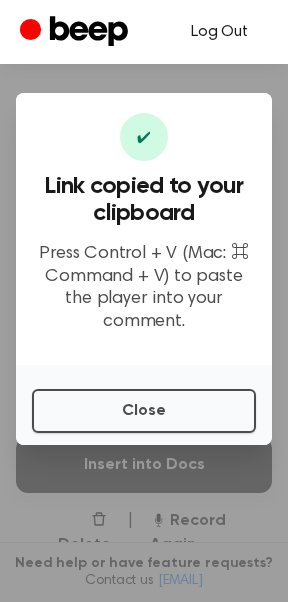 click on "Log Out" at bounding box center (219, 32) 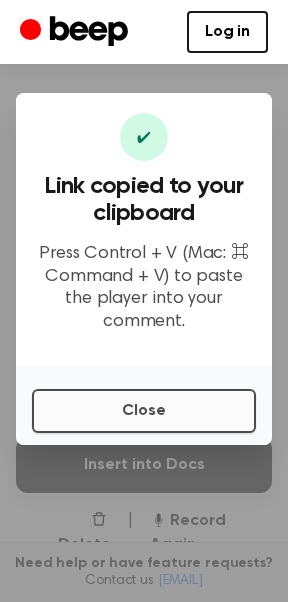 click on "Close" at bounding box center [144, 411] 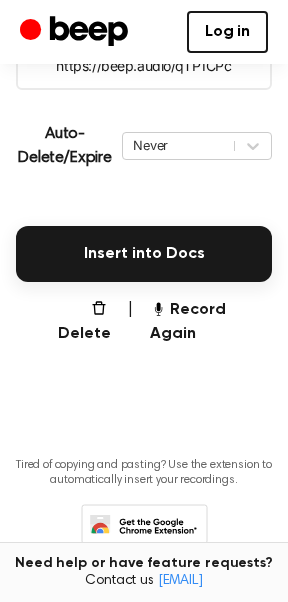 scroll, scrollTop: 381, scrollLeft: 0, axis: vertical 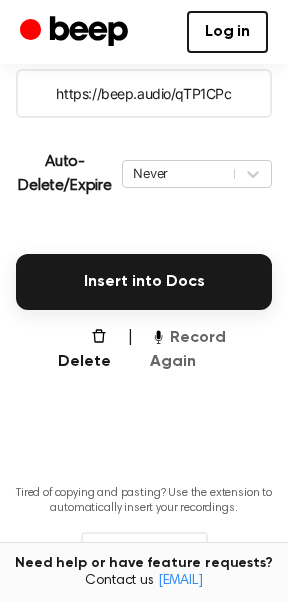 click on "Record Again" at bounding box center (211, 350) 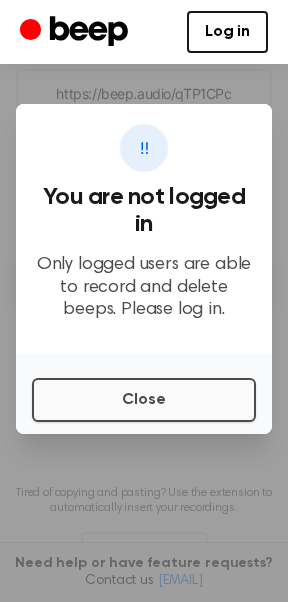 click on "Close" at bounding box center (144, 400) 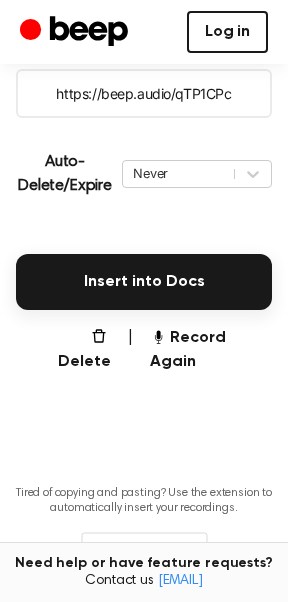 click on "Log in" at bounding box center [227, 32] 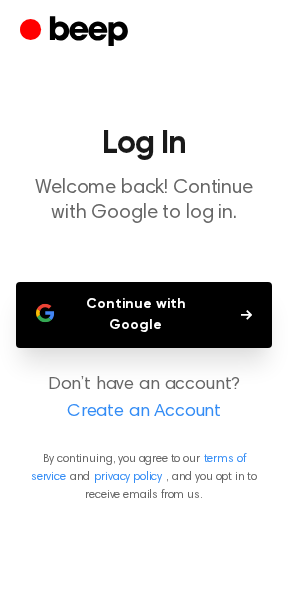 click on "Continue with Google" at bounding box center [144, 315] 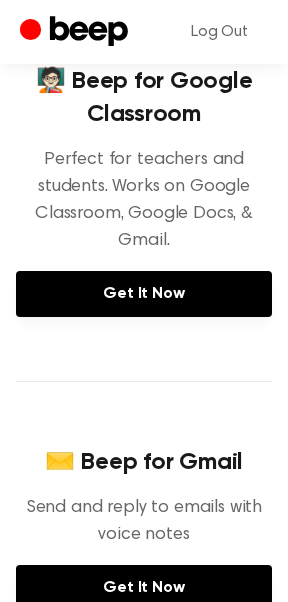 scroll, scrollTop: 183, scrollLeft: 0, axis: vertical 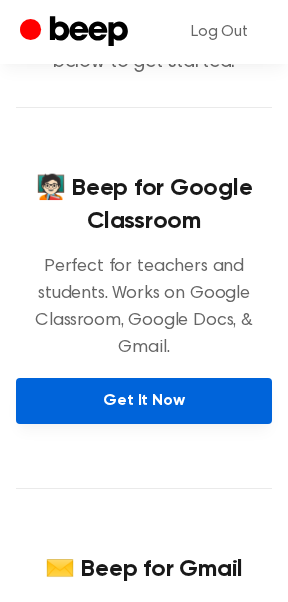 click on "Get It Now" at bounding box center [144, 401] 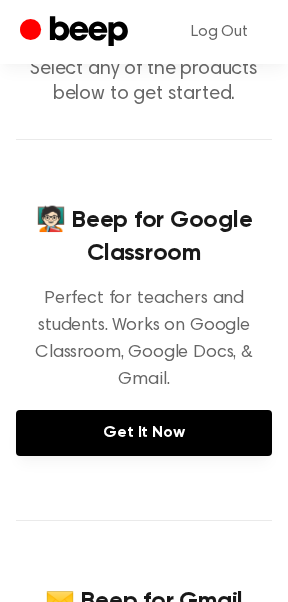 scroll, scrollTop: 111, scrollLeft: 0, axis: vertical 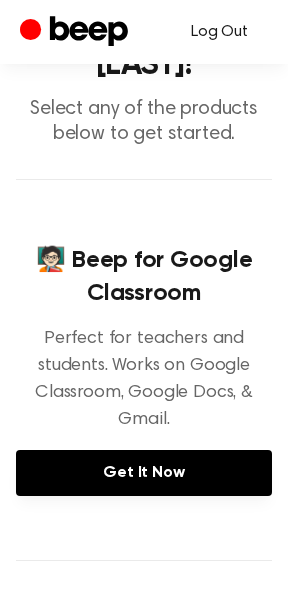 click on "Log Out" at bounding box center [219, 32] 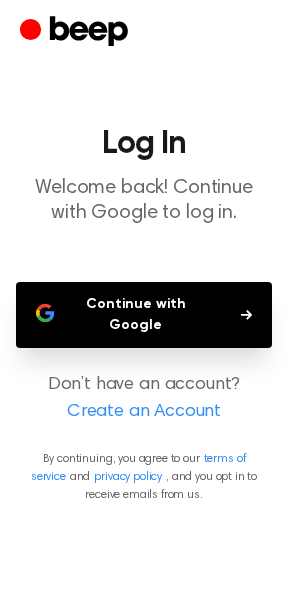 click on "Continue with Google" at bounding box center [144, 315] 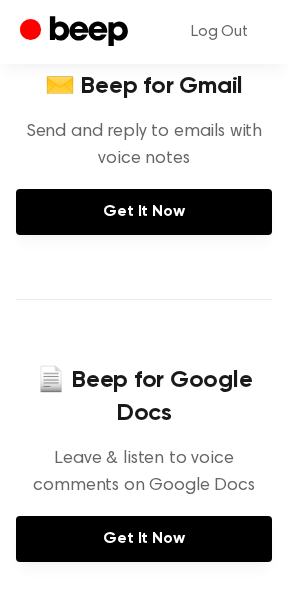 scroll, scrollTop: 676, scrollLeft: 0, axis: vertical 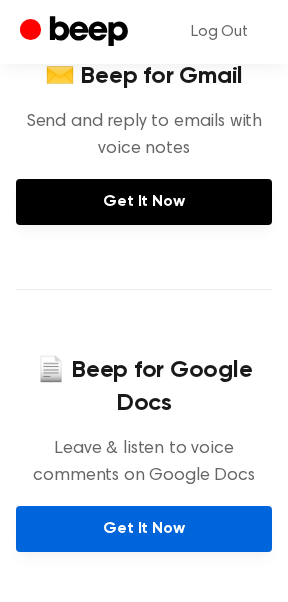 click on "Get It Now" at bounding box center [144, 529] 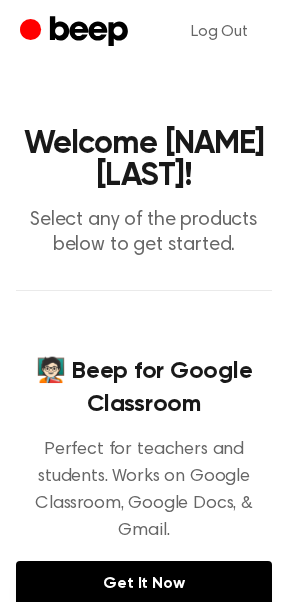 scroll, scrollTop: 0, scrollLeft: 0, axis: both 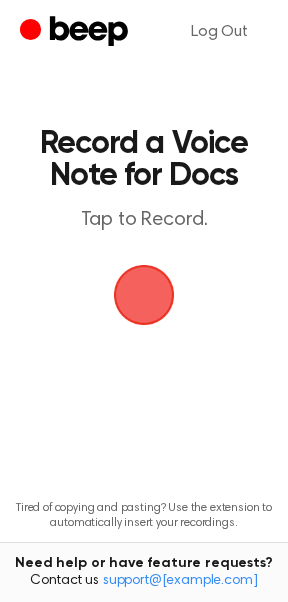 click at bounding box center (144, 295) 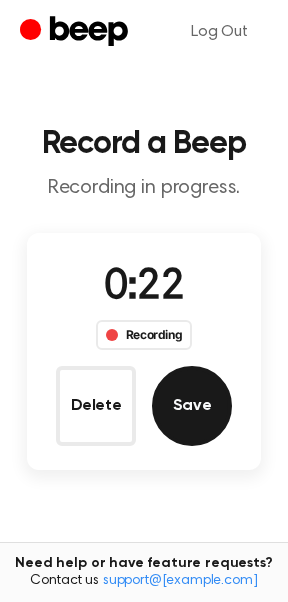 click on "Save" at bounding box center (192, 406) 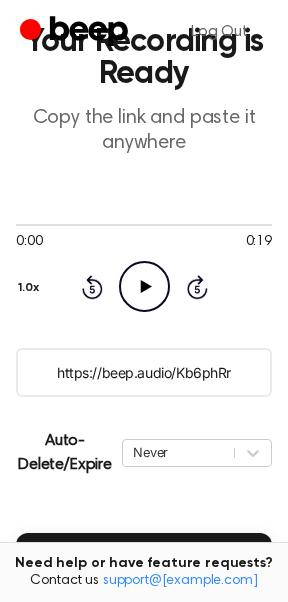 scroll, scrollTop: 269, scrollLeft: 0, axis: vertical 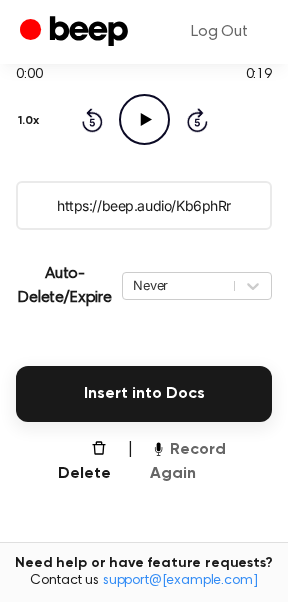 click on "Record Again" at bounding box center (211, 462) 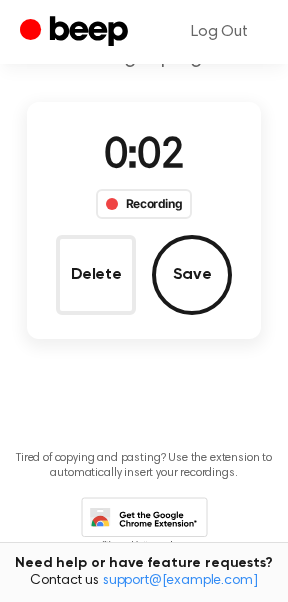 scroll, scrollTop: 102, scrollLeft: 0, axis: vertical 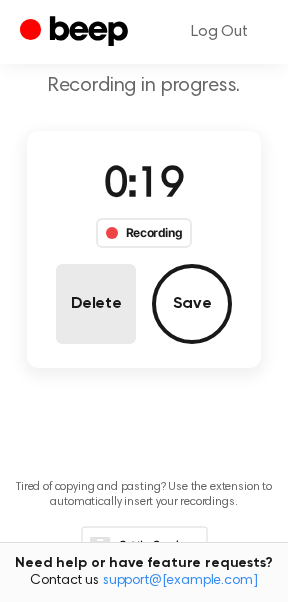 click on "Delete" at bounding box center [96, 304] 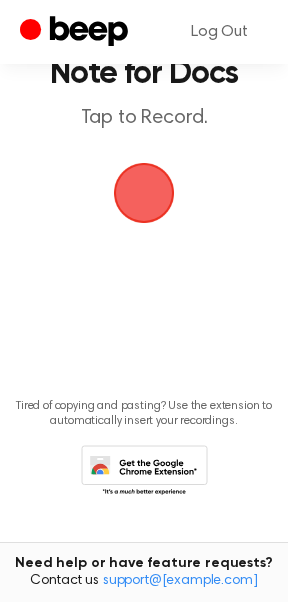 click at bounding box center (144, 193) 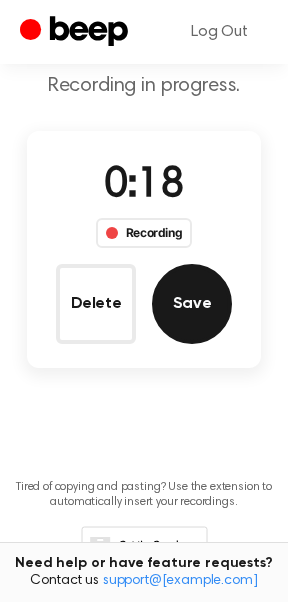 click on "Save" at bounding box center [192, 304] 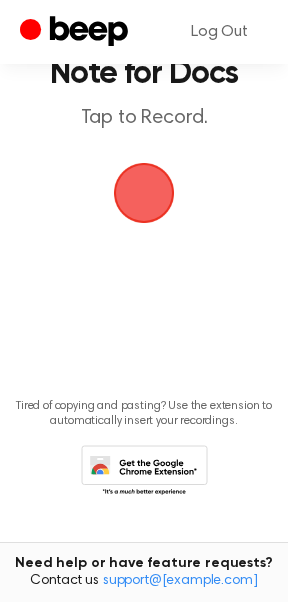 scroll, scrollTop: 62, scrollLeft: 0, axis: vertical 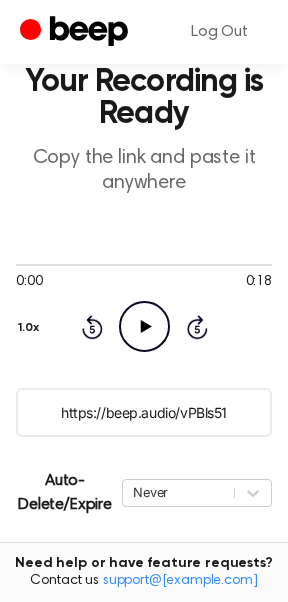 click 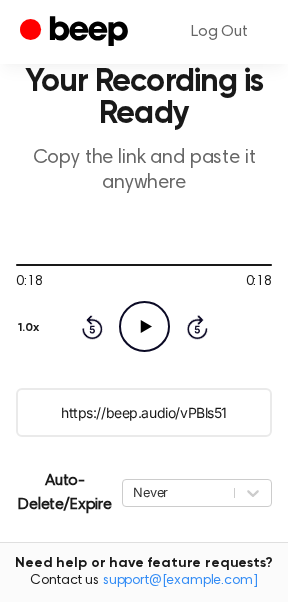click on "https://beep.audio/vPBls51" at bounding box center [144, 412] 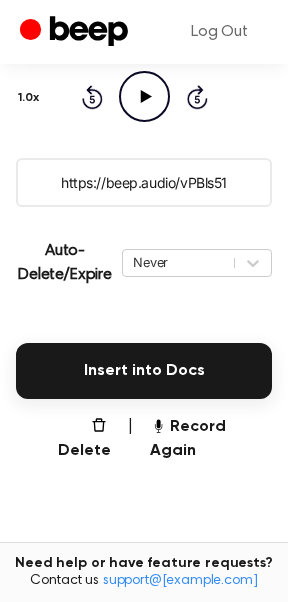 scroll, scrollTop: 356, scrollLeft: 0, axis: vertical 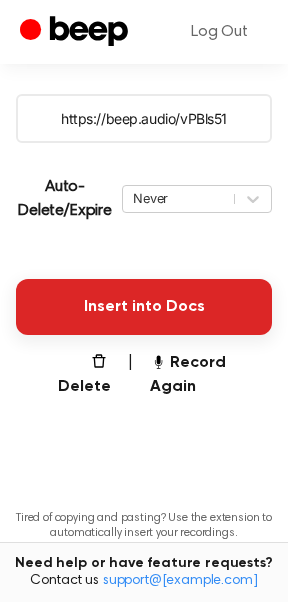 click on "Insert into Docs" at bounding box center [144, 307] 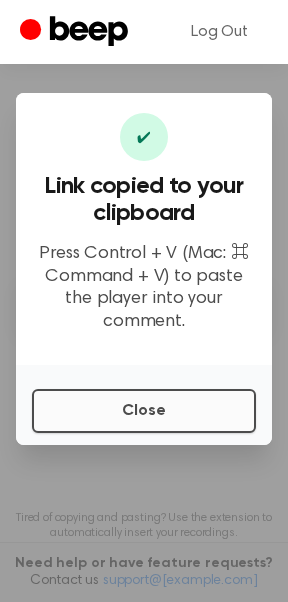 click on "Close" at bounding box center (144, 411) 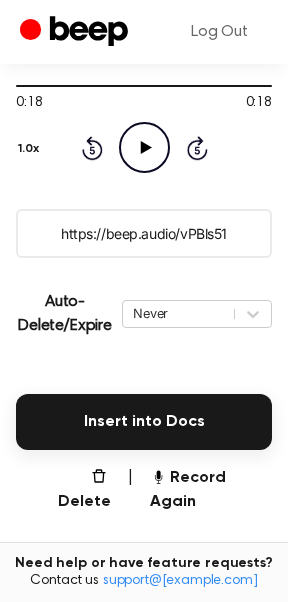 scroll, scrollTop: 255, scrollLeft: 0, axis: vertical 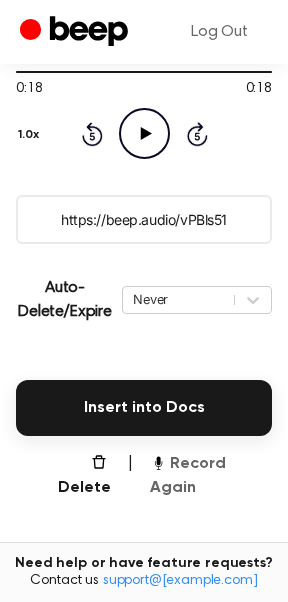 click on "Record Again" at bounding box center [211, 476] 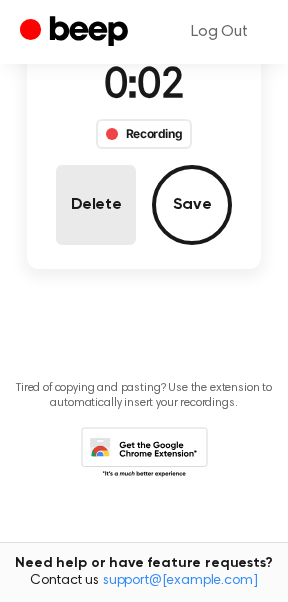 click on "Delete" at bounding box center [96, 205] 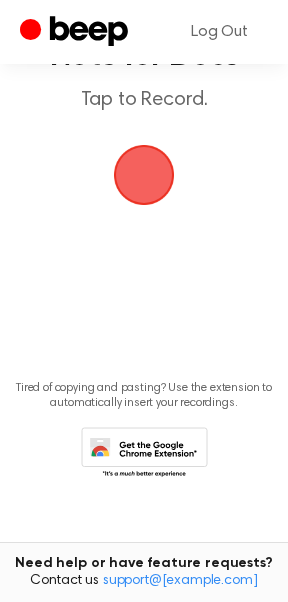 click at bounding box center (144, 175) 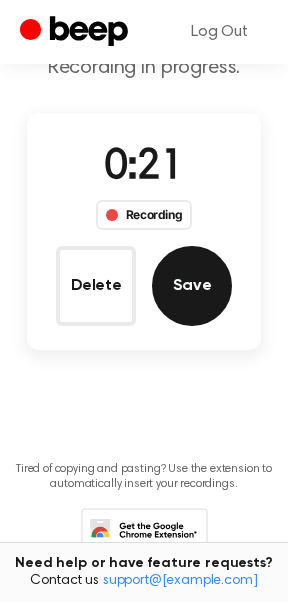 click on "Save" at bounding box center (192, 286) 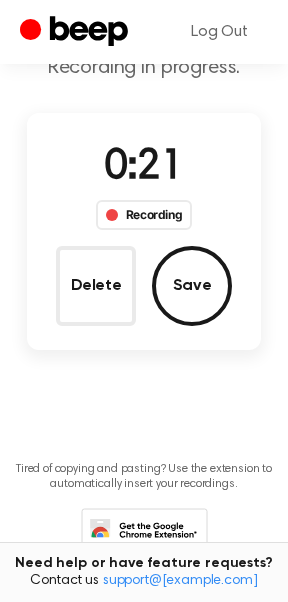 scroll, scrollTop: 62, scrollLeft: 0, axis: vertical 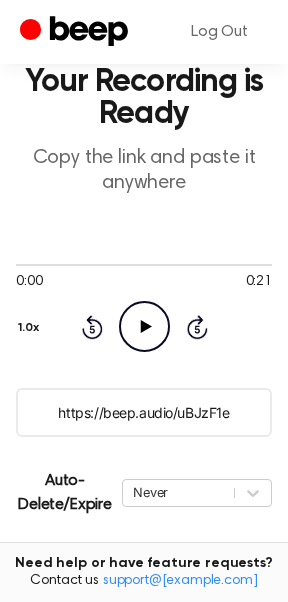 click on "Play Audio" 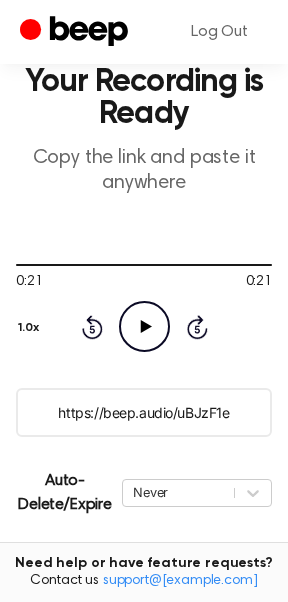 click on "https://beep.audio/uBJzF1e" at bounding box center [144, 412] 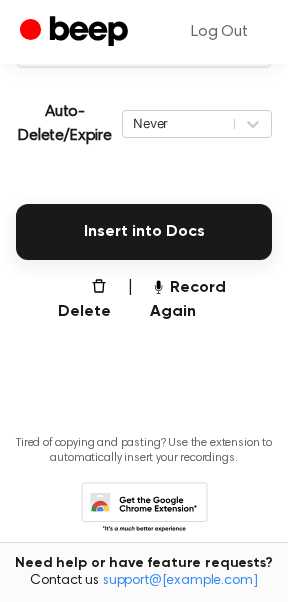 scroll, scrollTop: 462, scrollLeft: 0, axis: vertical 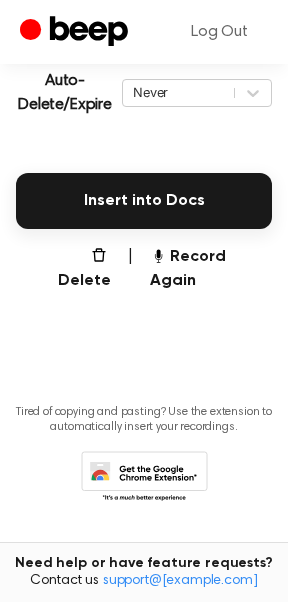 click on "Your Recording is Ready Copy the link and paste it anywhere 0:21 0:21 Your browser does not support the [object Object] element. 1.0x Rewind 5 seconds Play Audio Skip 5 seconds https://beep.audio/uBJzF1e Auto-Delete/Expire Never | Download Insert into Docs Delete | Record Again Tired of copying and pasting? Use the extension to automatically insert your recordings. Need help or have feature requests? Contact us support@beepaudio.com" at bounding box center [144, 50] 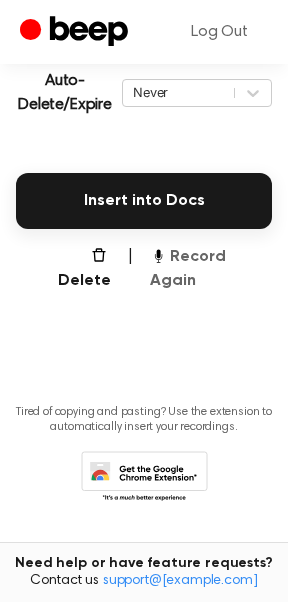 click on "Record Again" at bounding box center (211, 269) 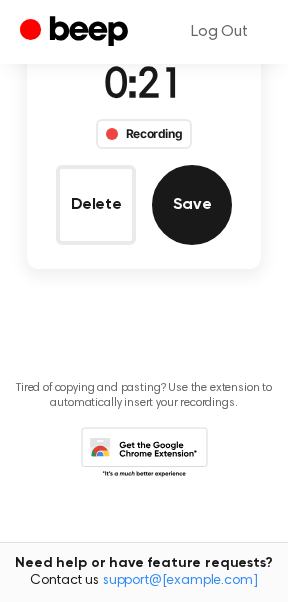 click on "Save" at bounding box center [192, 205] 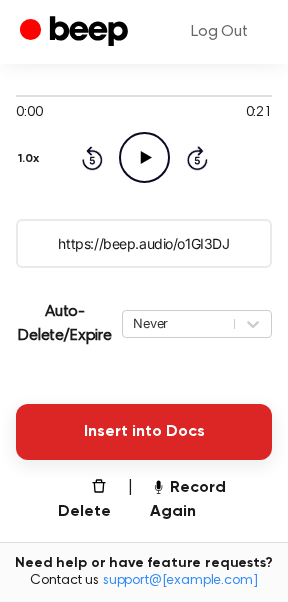 scroll, scrollTop: 239, scrollLeft: 0, axis: vertical 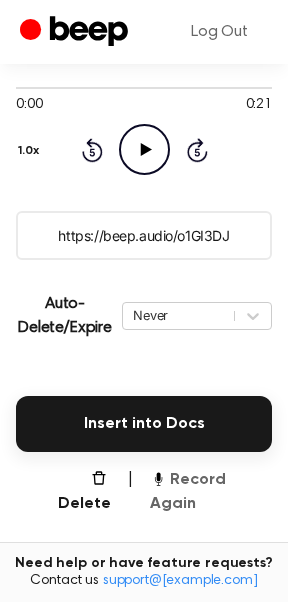click on "Record Again" at bounding box center [211, 492] 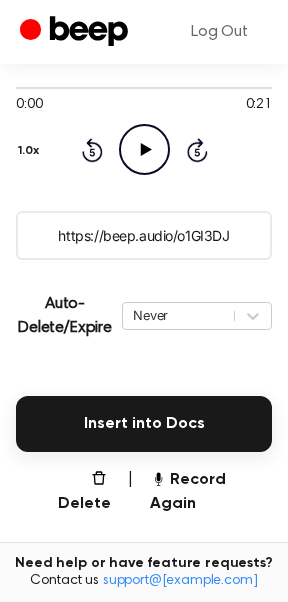 scroll, scrollTop: 0, scrollLeft: 0, axis: both 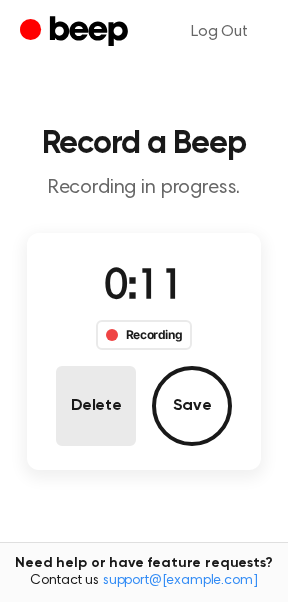 click on "Delete" at bounding box center [96, 406] 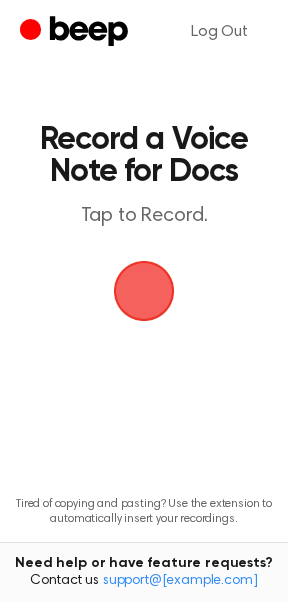 scroll, scrollTop: 2, scrollLeft: 0, axis: vertical 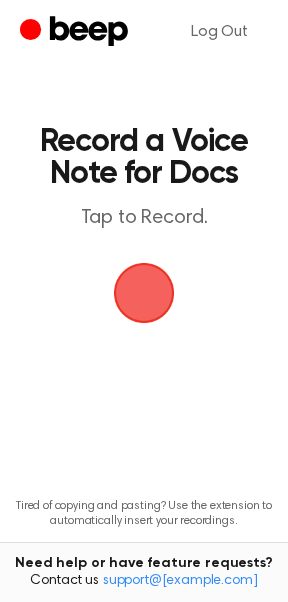 click at bounding box center [144, 293] 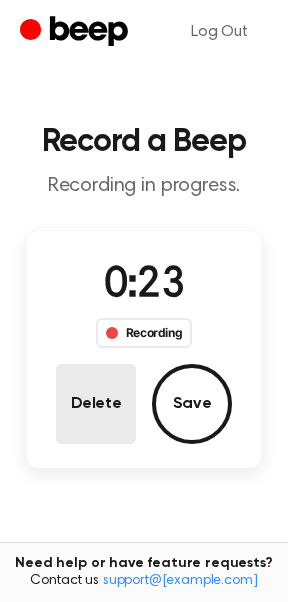 click on "Delete" at bounding box center (96, 404) 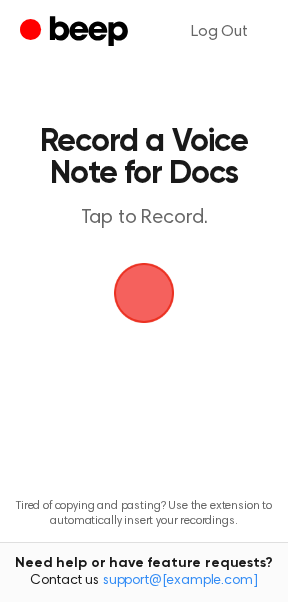 click at bounding box center (144, 293) 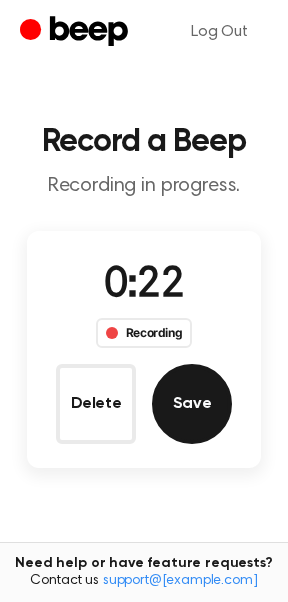 click on "Save" at bounding box center (192, 404) 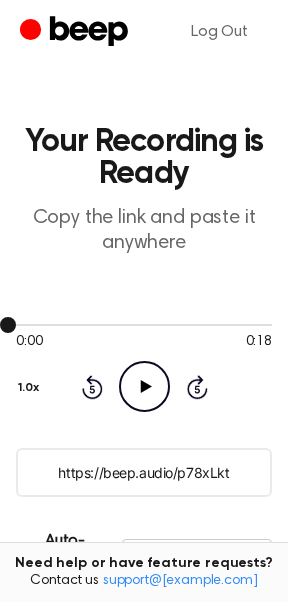 click at bounding box center [144, 324] 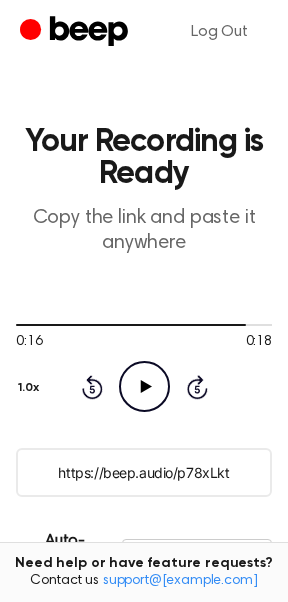 click on "Play Audio" 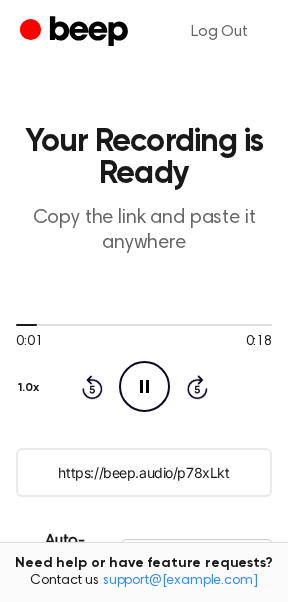 click on "Pause Audio" 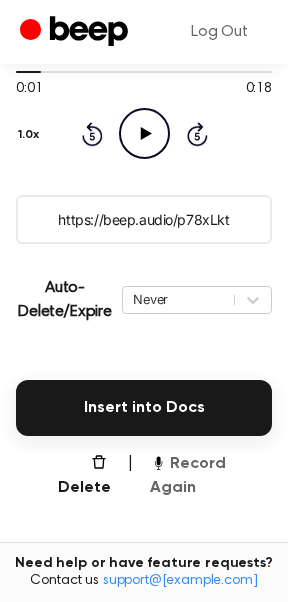 click on "Record Again" at bounding box center (211, 476) 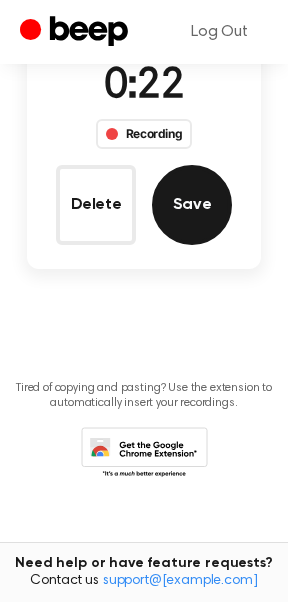 click on "Save" at bounding box center (192, 205) 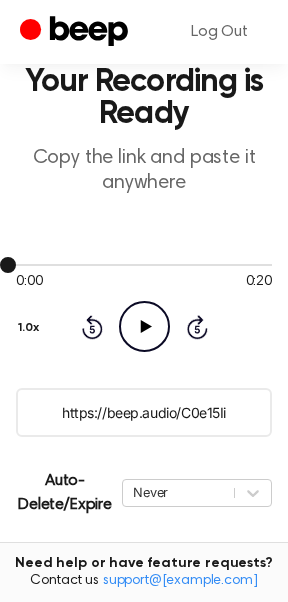 click at bounding box center (144, 265) 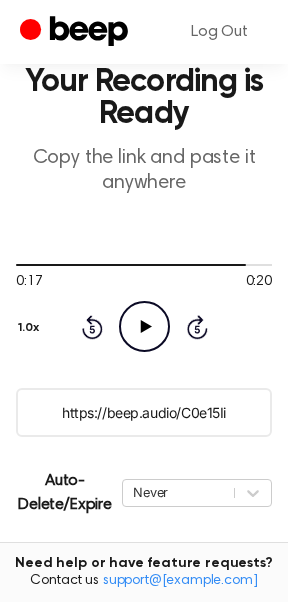 click on "Play Audio" 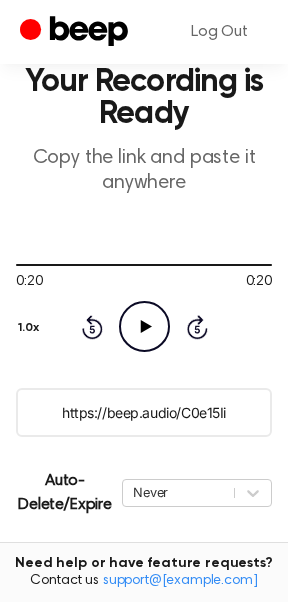scroll, scrollTop: 158, scrollLeft: 0, axis: vertical 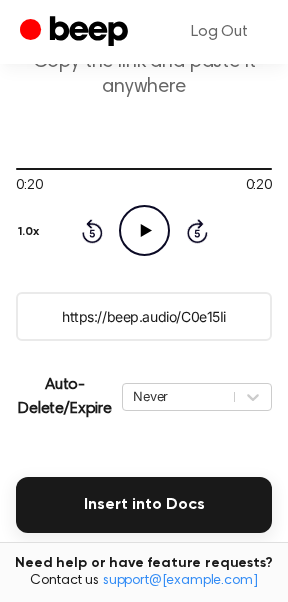 click on "https://beep.audio/C0e15Ii" at bounding box center (144, 316) 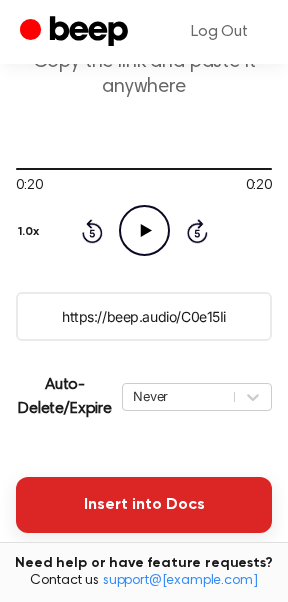 click on "Insert into Docs" at bounding box center (144, 505) 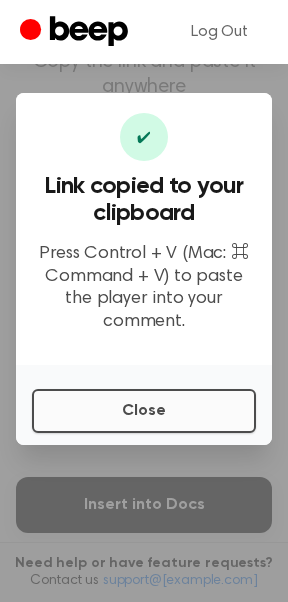 click on "Close" at bounding box center [144, 411] 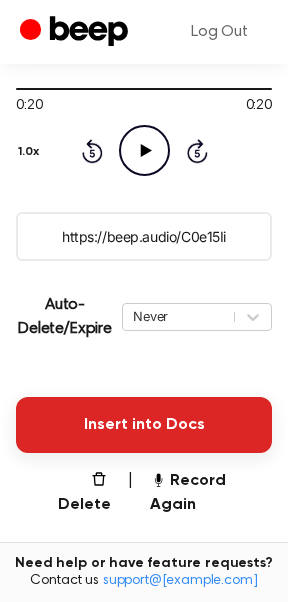 scroll, scrollTop: 218, scrollLeft: 0, axis: vertical 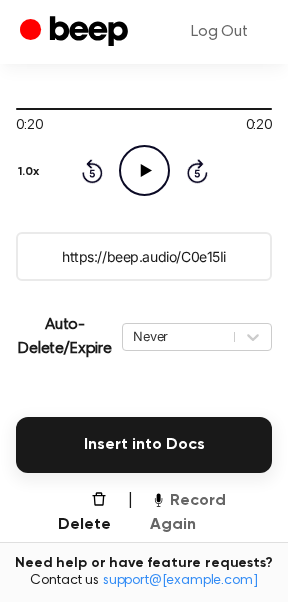 click on "Record Again" at bounding box center (211, 513) 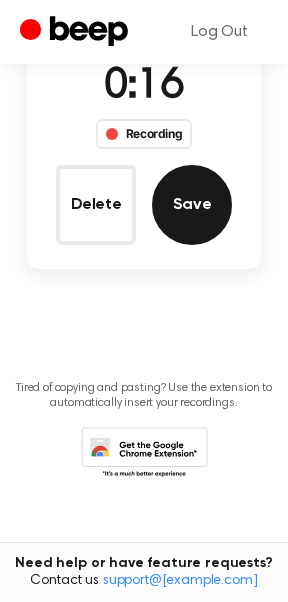 click on "Save" at bounding box center [192, 205] 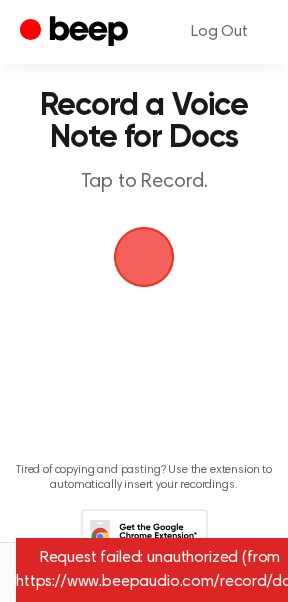 scroll, scrollTop: 43, scrollLeft: 0, axis: vertical 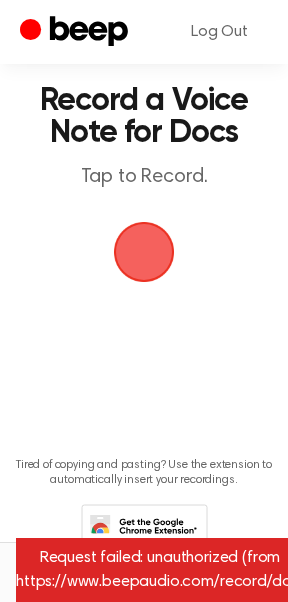 click at bounding box center [144, 252] 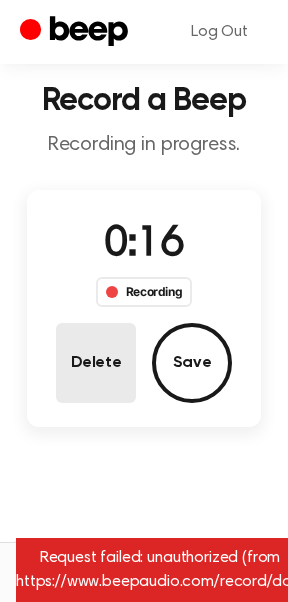click on "Delete" at bounding box center [96, 363] 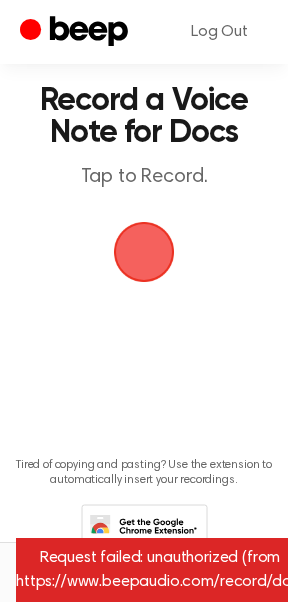 click at bounding box center (144, 252) 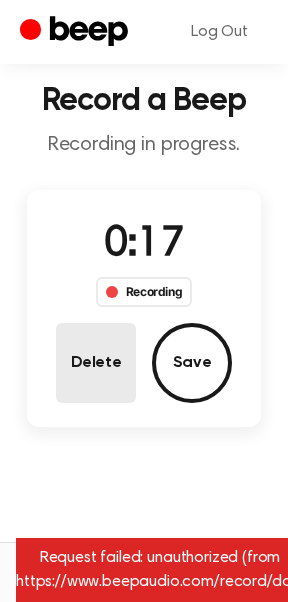 click on "Delete" at bounding box center (96, 363) 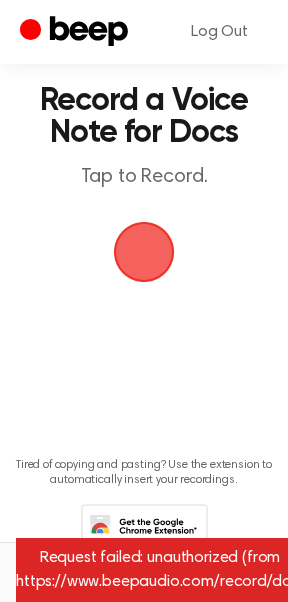 click at bounding box center [144, 252] 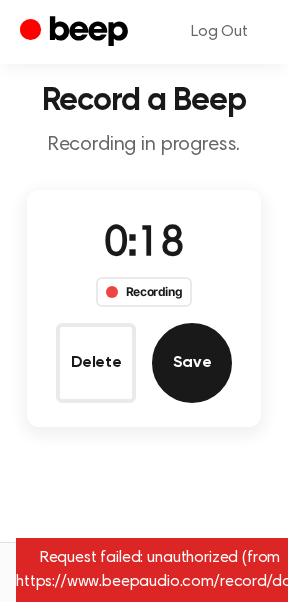 click on "Save" at bounding box center [192, 363] 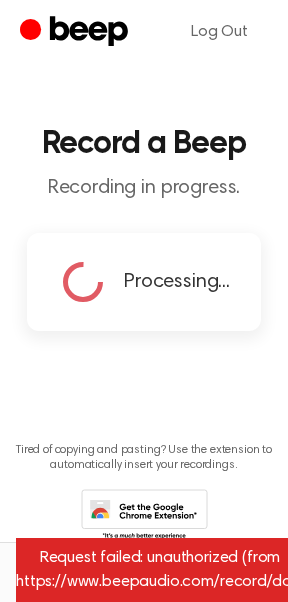scroll, scrollTop: 0, scrollLeft: 0, axis: both 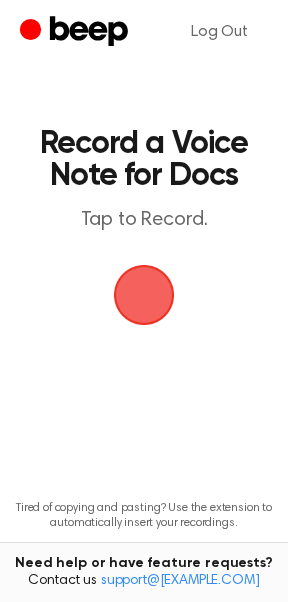 click at bounding box center (144, 295) 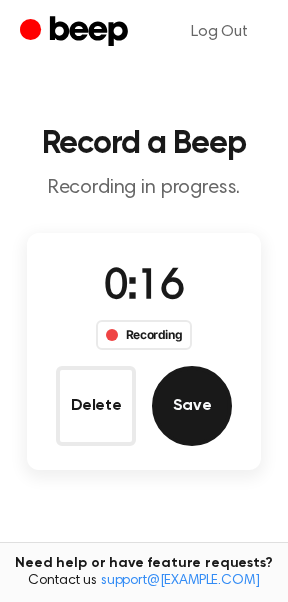 click on "Save" at bounding box center [192, 406] 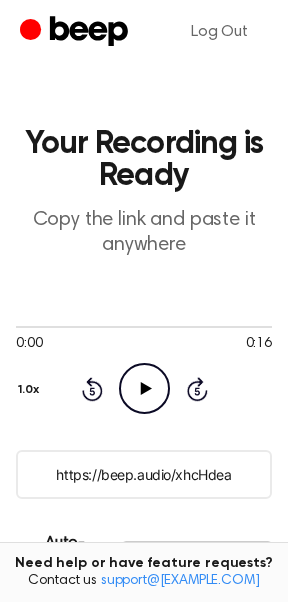 click on "Play Audio" 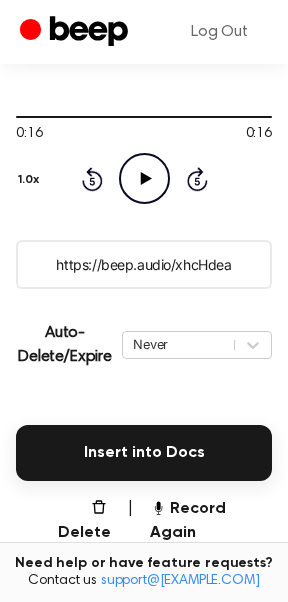 scroll, scrollTop: 232, scrollLeft: 0, axis: vertical 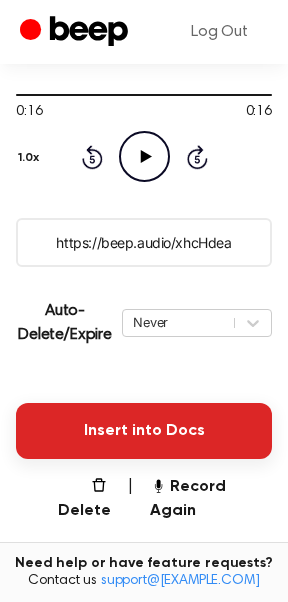 click on "Insert into Docs" at bounding box center [144, 431] 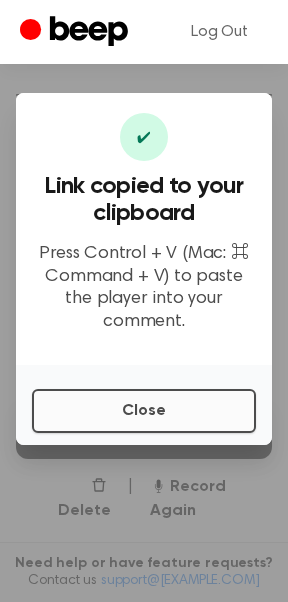 click on "Close" at bounding box center [144, 411] 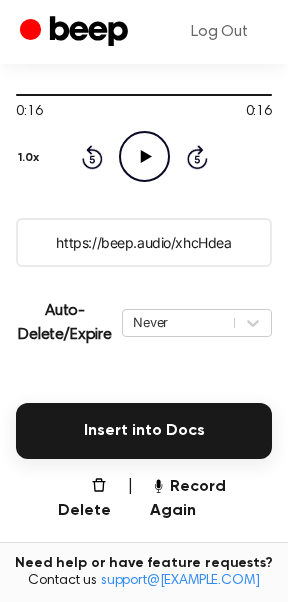 click on "Play Audio" 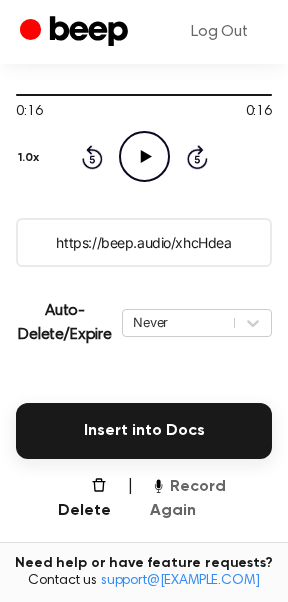 click on "Record Again" at bounding box center (211, 499) 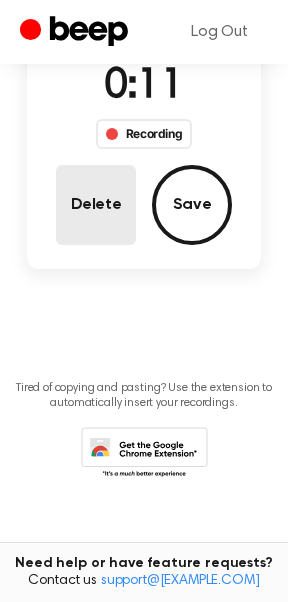 click on "Delete" at bounding box center [96, 205] 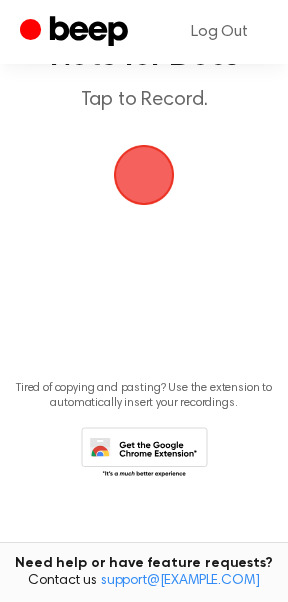 click at bounding box center [144, 175] 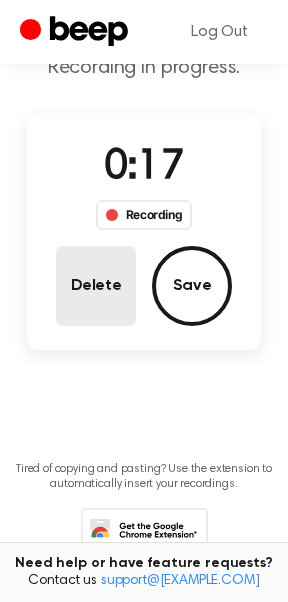 click on "Delete" at bounding box center (96, 286) 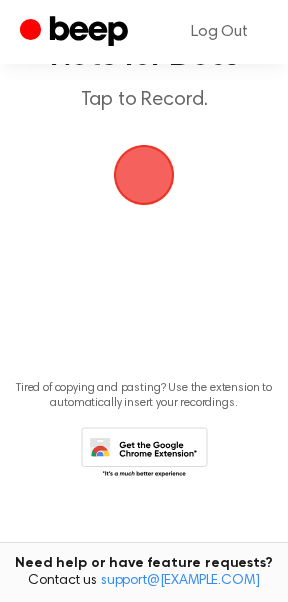 click at bounding box center (144, 175) 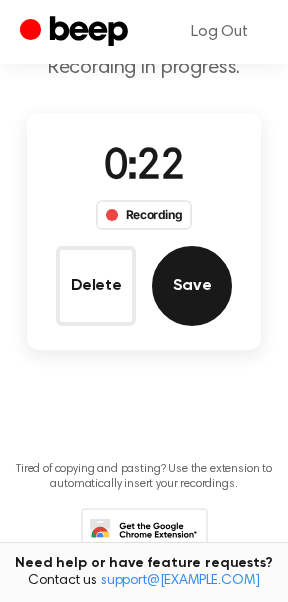 click on "Save" at bounding box center (192, 286) 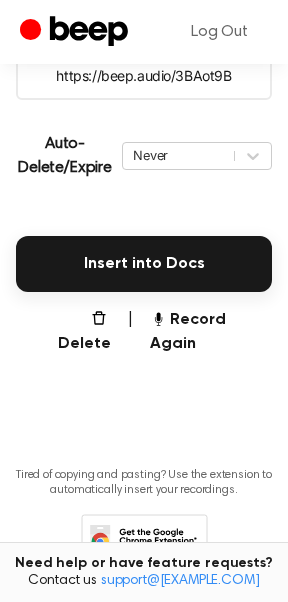 scroll, scrollTop: 348, scrollLeft: 0, axis: vertical 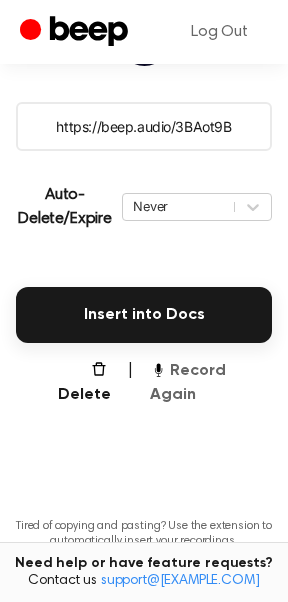 click on "Record Again" at bounding box center [211, 383] 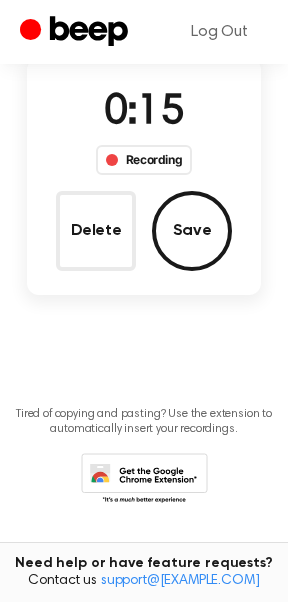 scroll, scrollTop: 172, scrollLeft: 0, axis: vertical 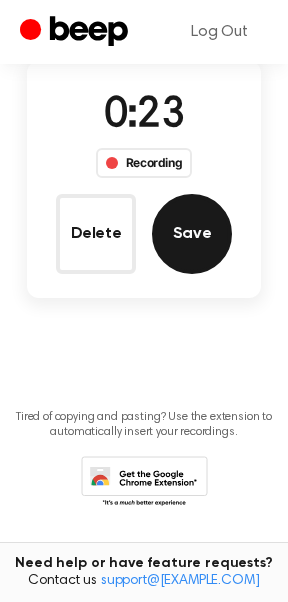 click on "Save" at bounding box center (192, 234) 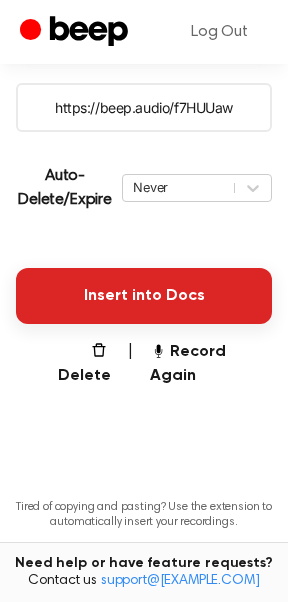 scroll, scrollTop: 364, scrollLeft: 0, axis: vertical 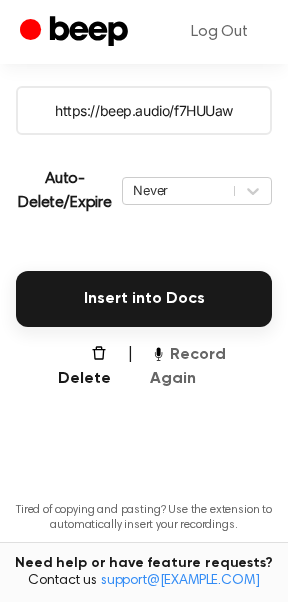click on "Record Again" at bounding box center (211, 367) 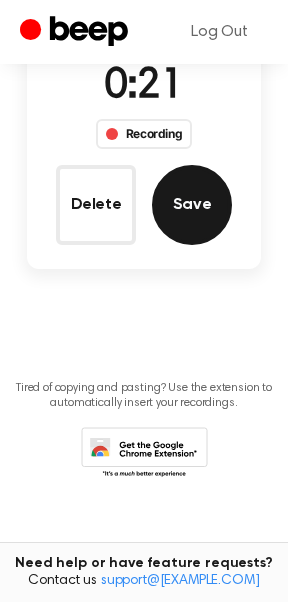 click on "Save" at bounding box center [192, 205] 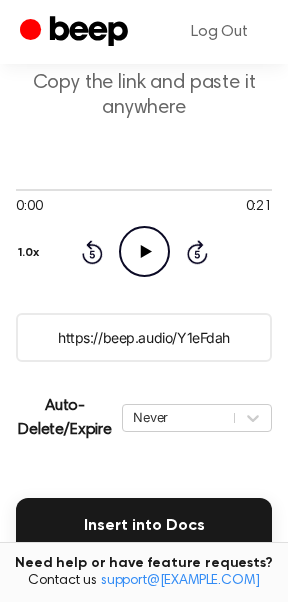 scroll, scrollTop: 284, scrollLeft: 0, axis: vertical 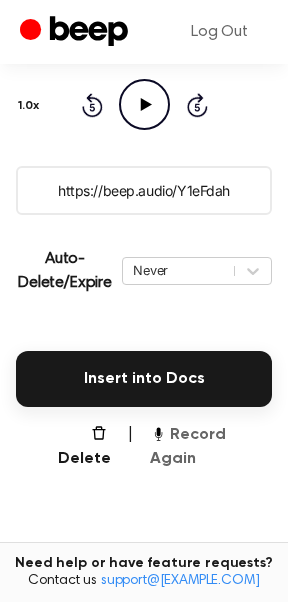 click on "Record Again" at bounding box center (211, 447) 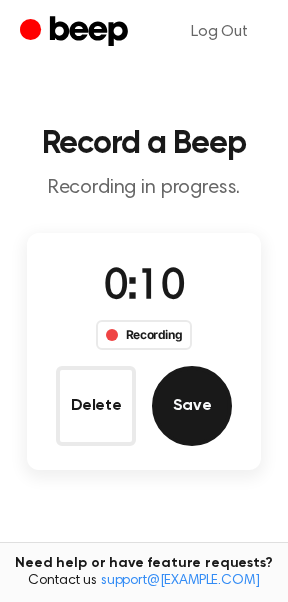 click on "Save" at bounding box center (192, 406) 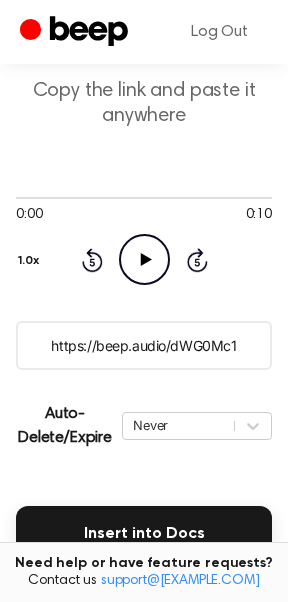 scroll, scrollTop: 94, scrollLeft: 0, axis: vertical 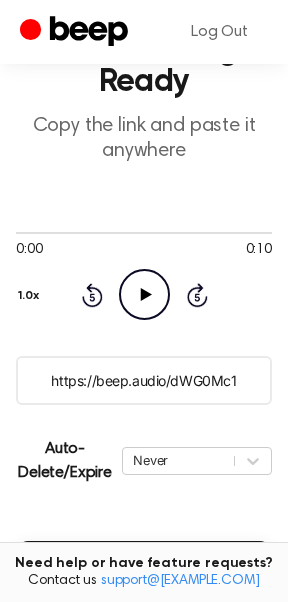 click on "Play Audio" 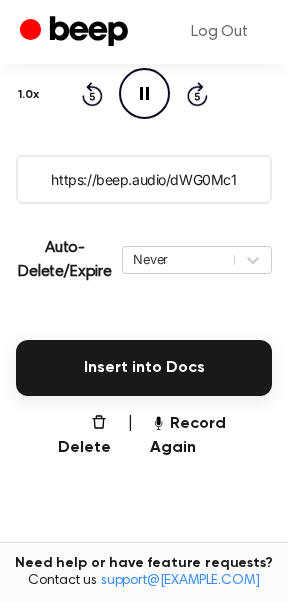 scroll, scrollTop: 312, scrollLeft: 0, axis: vertical 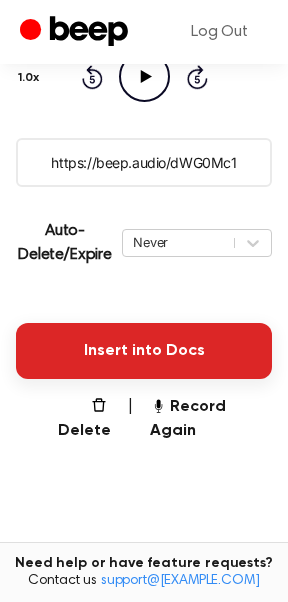 click on "Insert into Docs" at bounding box center [144, 351] 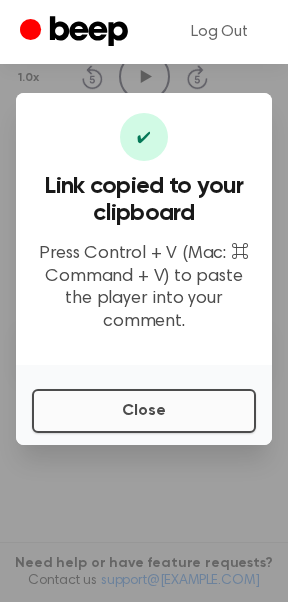 click on "Close" at bounding box center (144, 411) 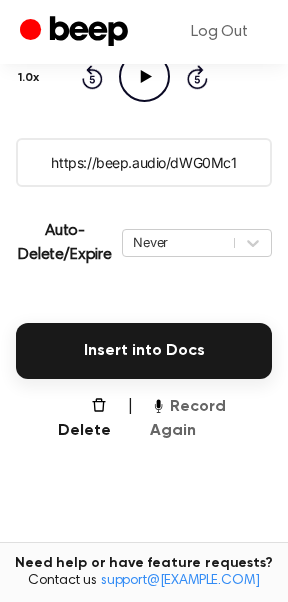 click on "Record Again" at bounding box center [211, 419] 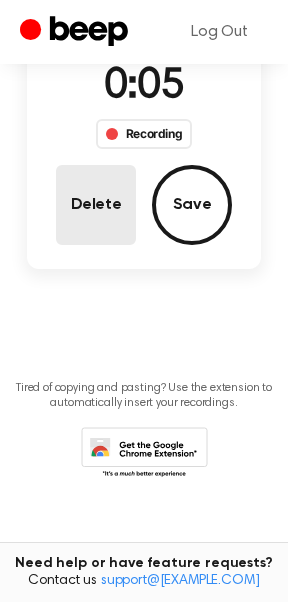 click on "Delete" at bounding box center [96, 205] 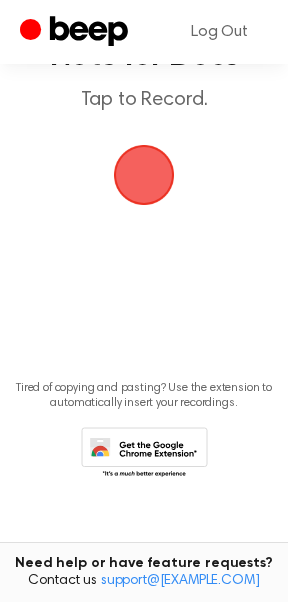 click at bounding box center [144, 175] 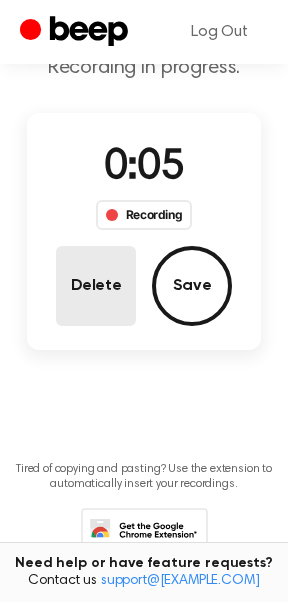 click on "Delete" at bounding box center (96, 286) 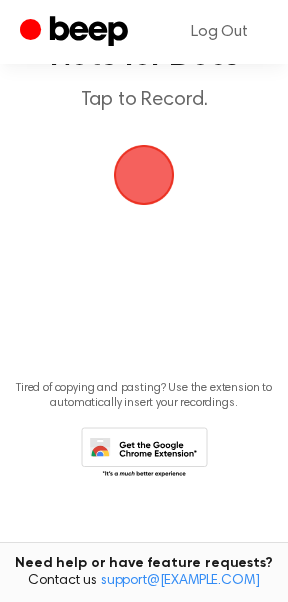 click at bounding box center [144, 175] 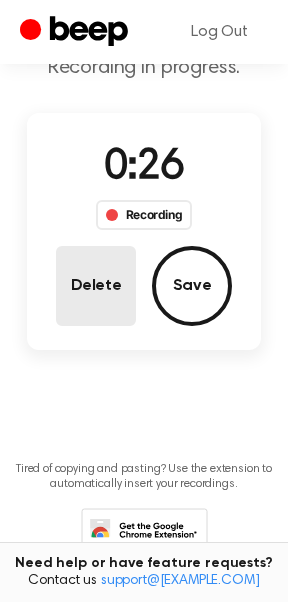 click on "Delete" at bounding box center (96, 286) 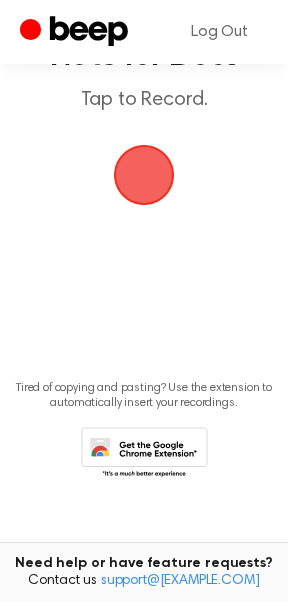 click at bounding box center (144, 175) 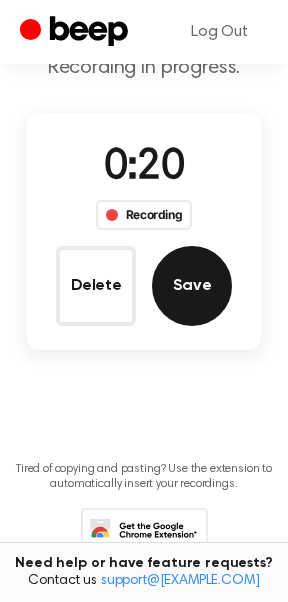 click on "Save" at bounding box center (192, 286) 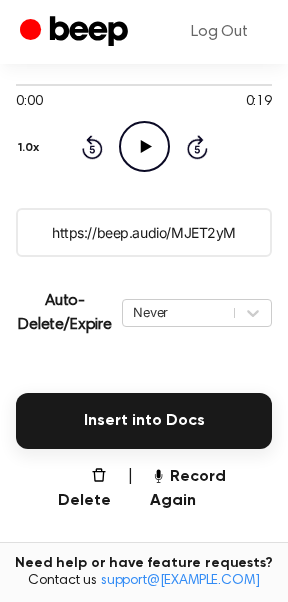 scroll, scrollTop: 262, scrollLeft: 0, axis: vertical 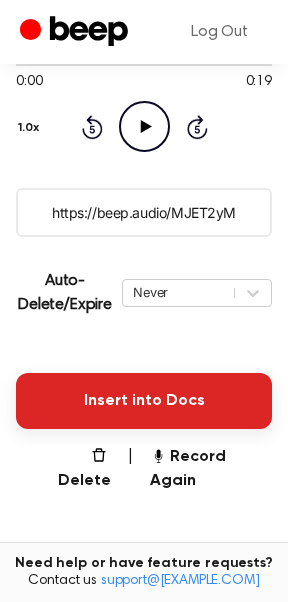 click on "Insert into Docs" at bounding box center (144, 401) 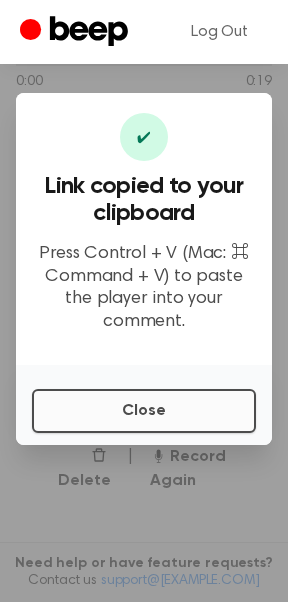 click on "Close" at bounding box center (144, 411) 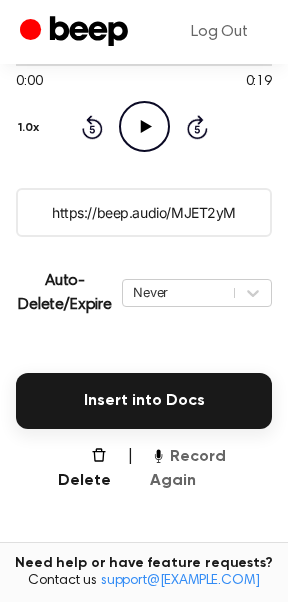 click on "Record Again" at bounding box center (211, 469) 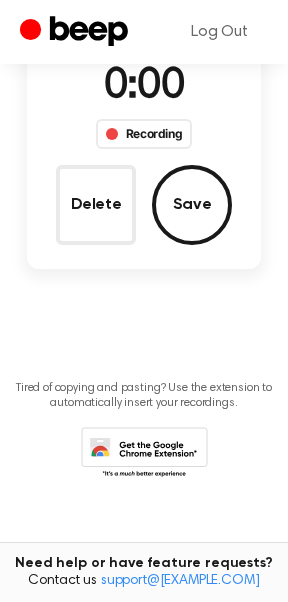 scroll, scrollTop: 201, scrollLeft: 0, axis: vertical 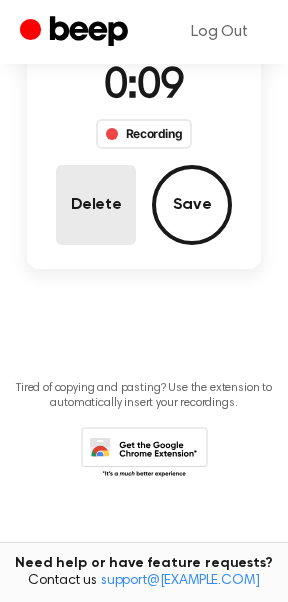 click on "Delete" at bounding box center [96, 205] 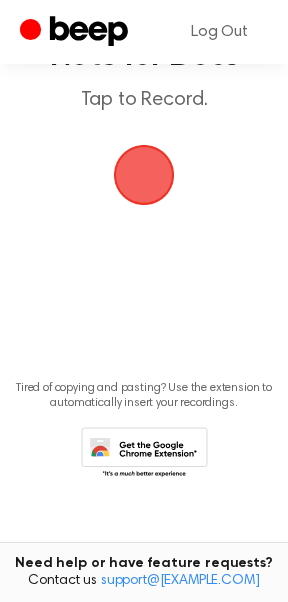 scroll, scrollTop: 120, scrollLeft: 0, axis: vertical 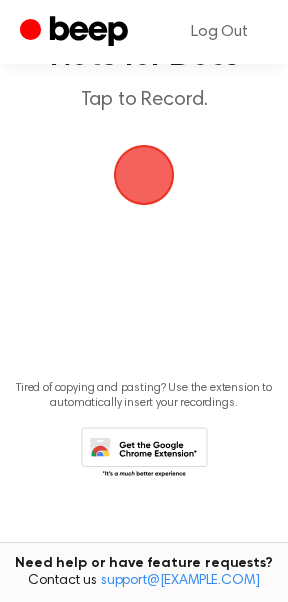 click at bounding box center (144, 175) 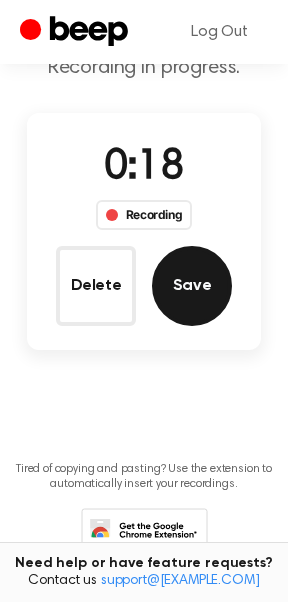 click on "Save" at bounding box center (192, 286) 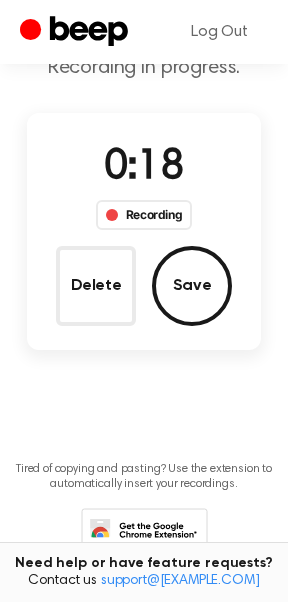 scroll, scrollTop: 62, scrollLeft: 0, axis: vertical 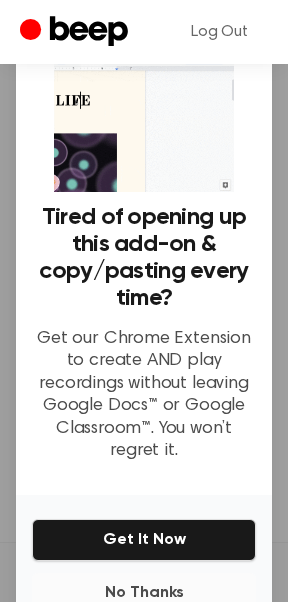 click on "No Thanks" at bounding box center (144, 593) 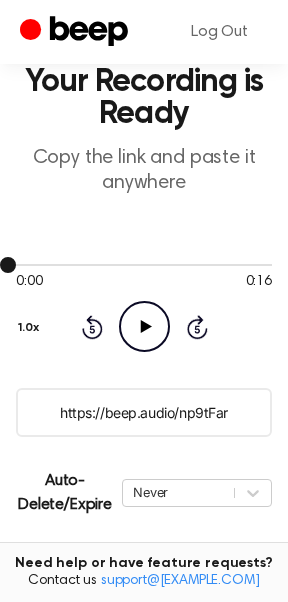 click at bounding box center [144, 264] 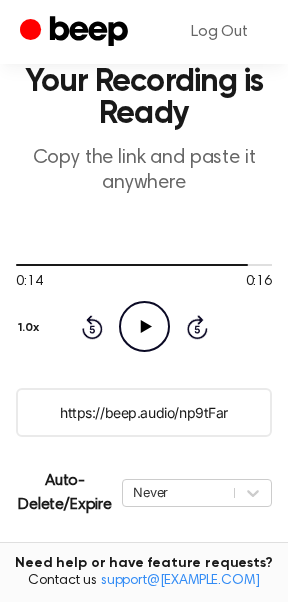 click on "Play Audio" 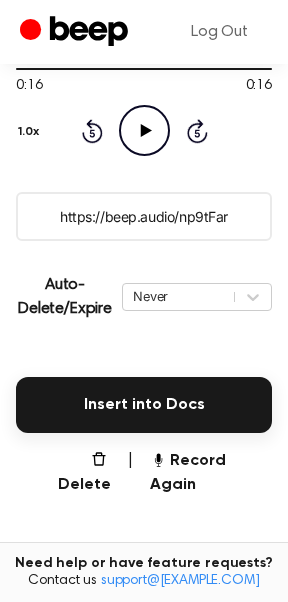 scroll, scrollTop: 275, scrollLeft: 0, axis: vertical 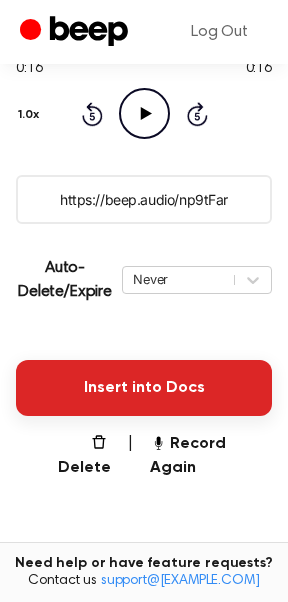 click on "Insert into Docs" at bounding box center (144, 388) 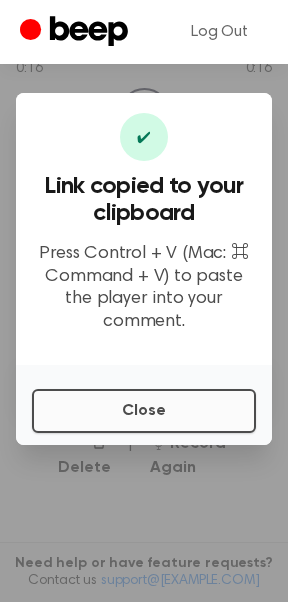 click on "Close" at bounding box center [144, 411] 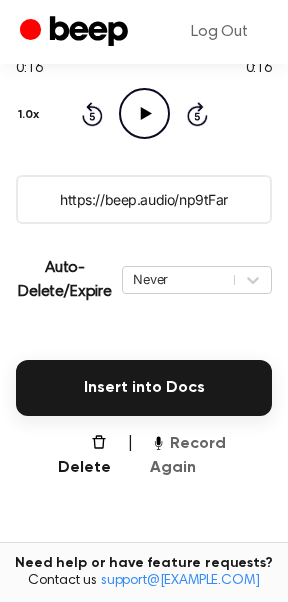 click on "Record Again" at bounding box center [211, 456] 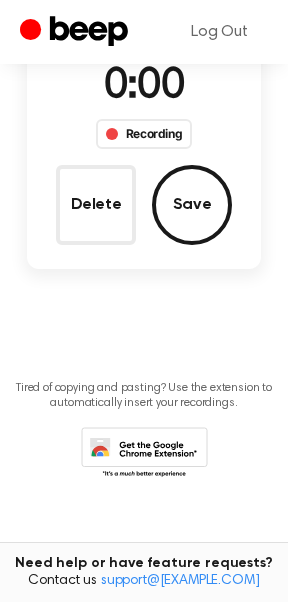 scroll, scrollTop: 201, scrollLeft: 0, axis: vertical 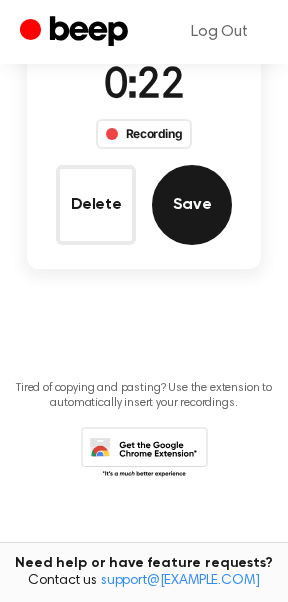 click on "Save" at bounding box center [192, 205] 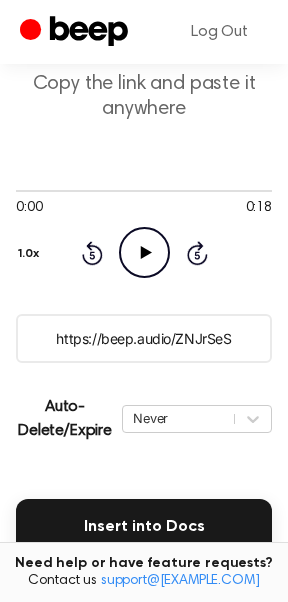 scroll, scrollTop: 219, scrollLeft: 0, axis: vertical 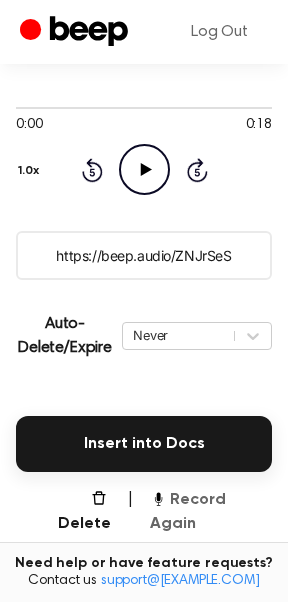 click on "Record Again" at bounding box center [211, 512] 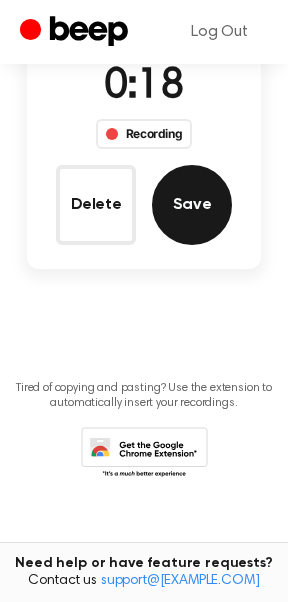 click on "Save" at bounding box center [192, 205] 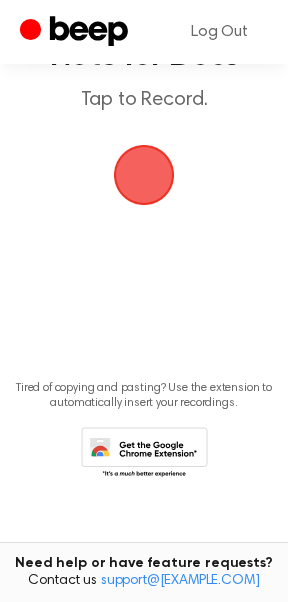 scroll, scrollTop: 62, scrollLeft: 0, axis: vertical 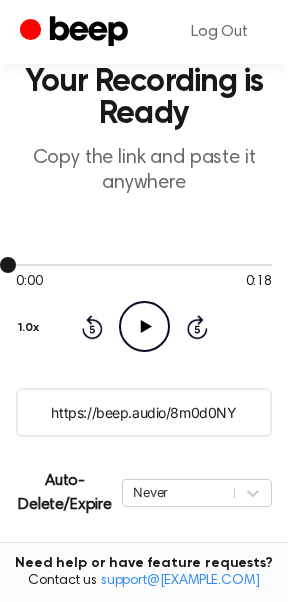 click at bounding box center (144, 264) 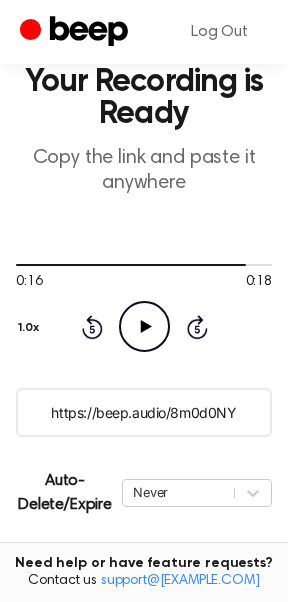 click on "Play Audio" 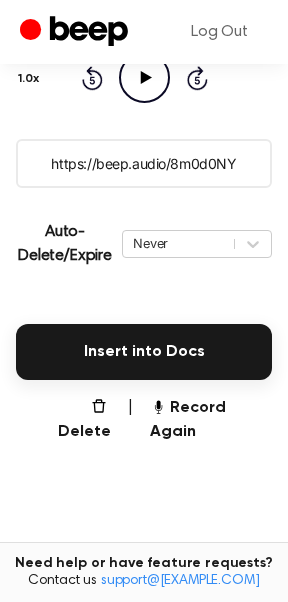 scroll, scrollTop: 365, scrollLeft: 0, axis: vertical 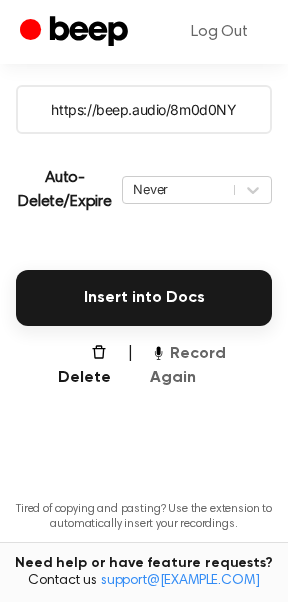 click on "Record Again" at bounding box center (211, 366) 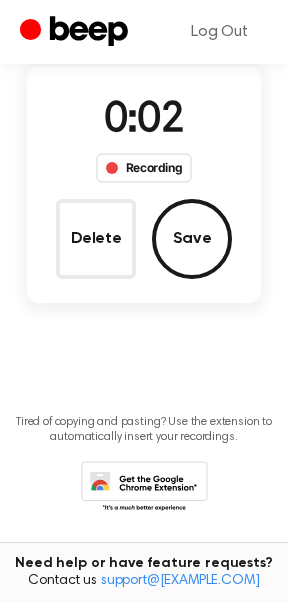 scroll, scrollTop: 160, scrollLeft: 0, axis: vertical 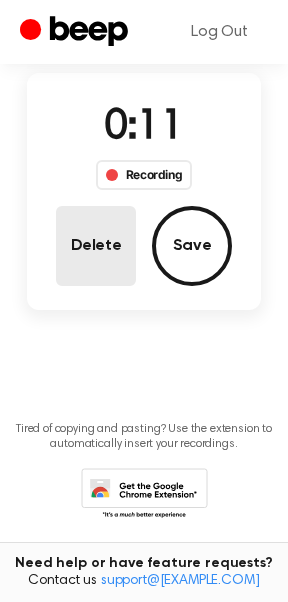 click on "Delete" at bounding box center (96, 246) 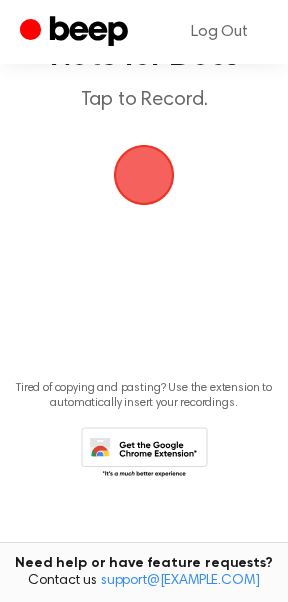 click at bounding box center [144, 175] 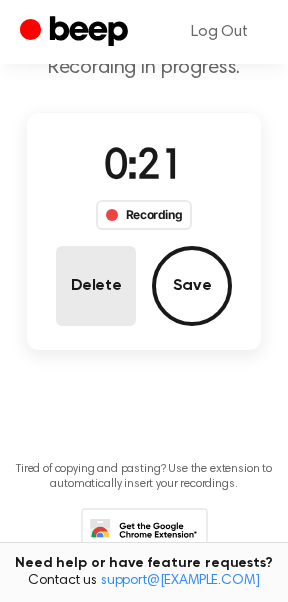 click on "Delete" at bounding box center [96, 286] 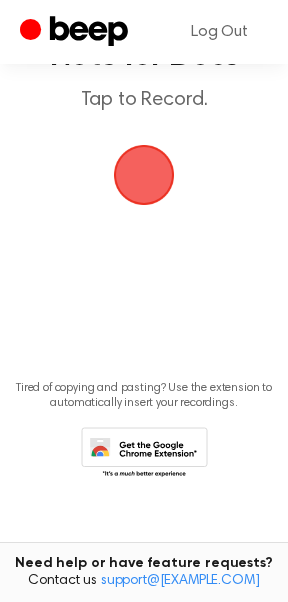 click at bounding box center [144, 175] 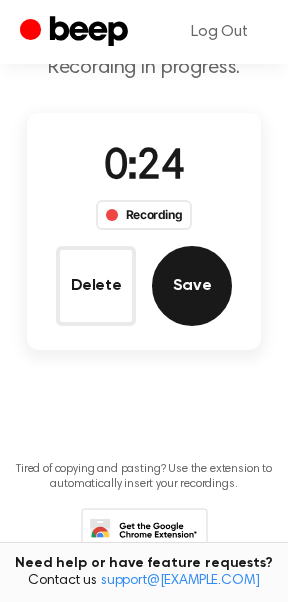 click on "Save" at bounding box center (192, 286) 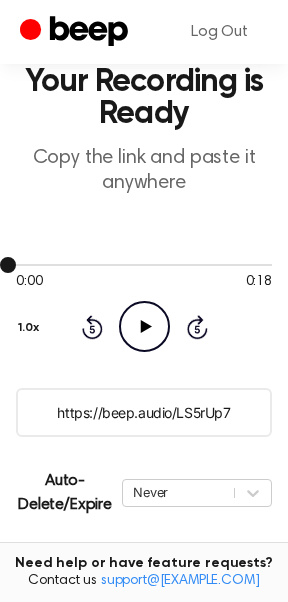 click at bounding box center (144, 264) 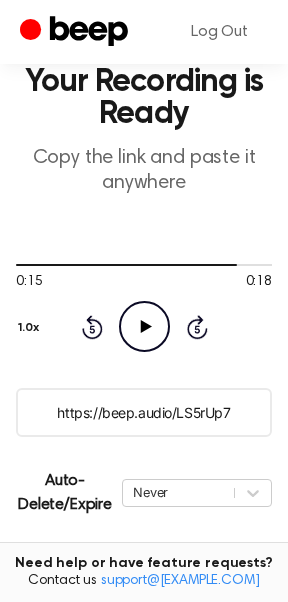click 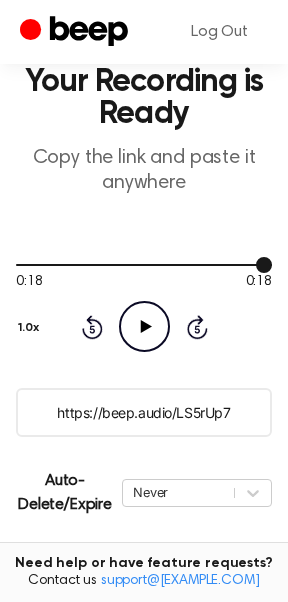 click at bounding box center [144, 264] 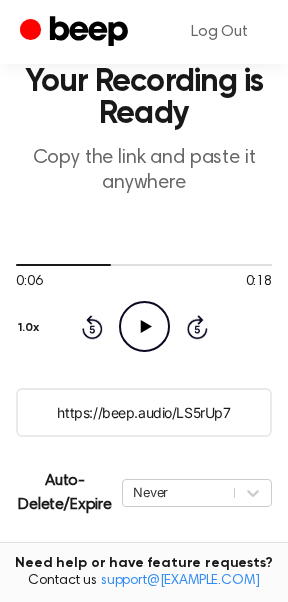 click on "Play Audio" 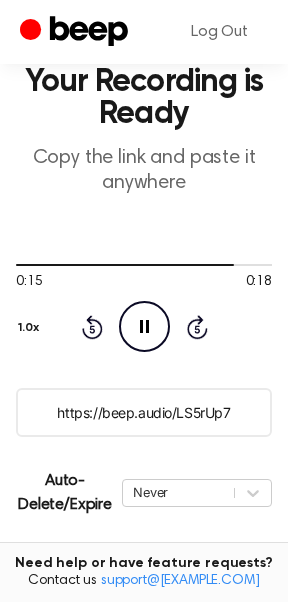 click 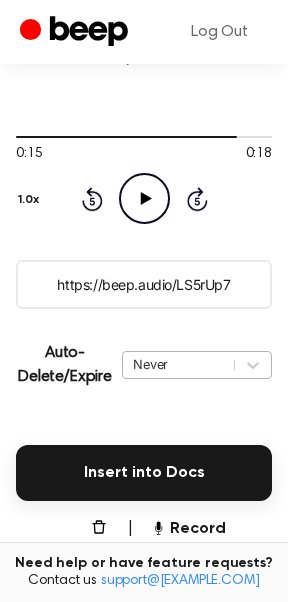 scroll, scrollTop: 188, scrollLeft: 0, axis: vertical 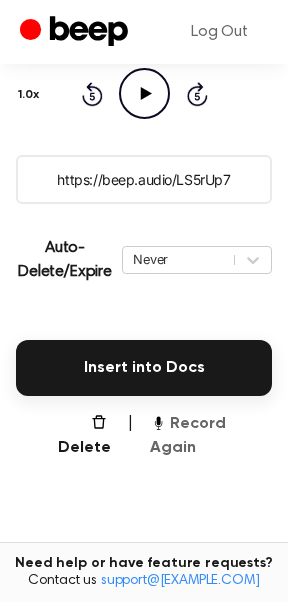 click on "Record Again" at bounding box center [211, 436] 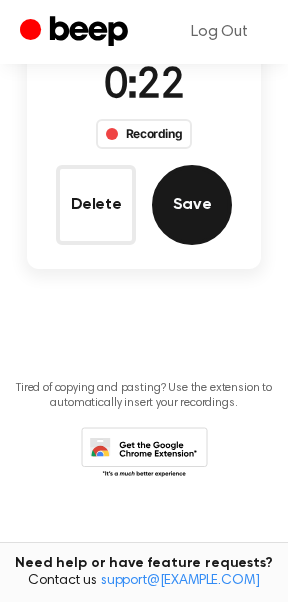 click on "Save" at bounding box center (192, 205) 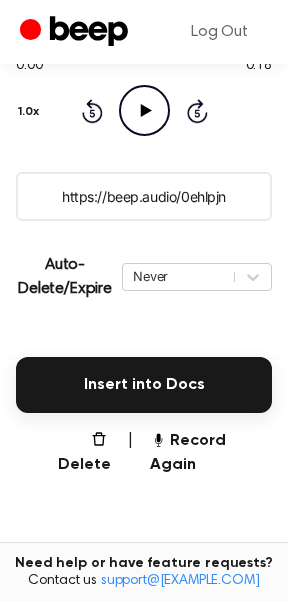 scroll, scrollTop: 329, scrollLeft: 0, axis: vertical 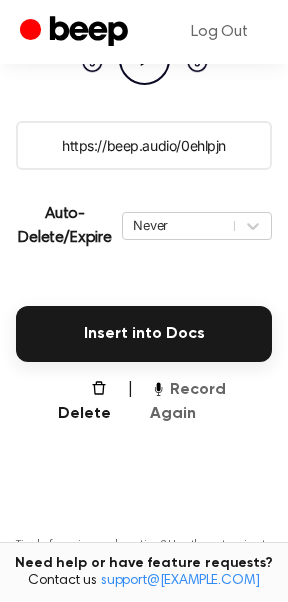 click on "Record Again" at bounding box center [211, 402] 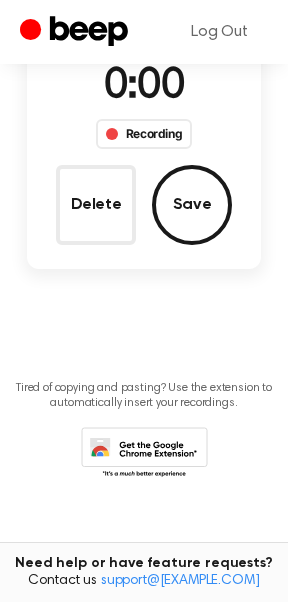 scroll, scrollTop: 201, scrollLeft: 0, axis: vertical 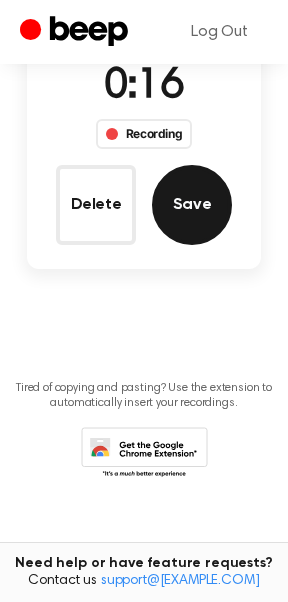 click on "Save" at bounding box center [192, 205] 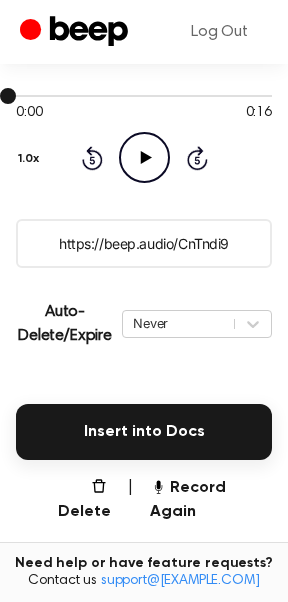 scroll, scrollTop: 280, scrollLeft: 0, axis: vertical 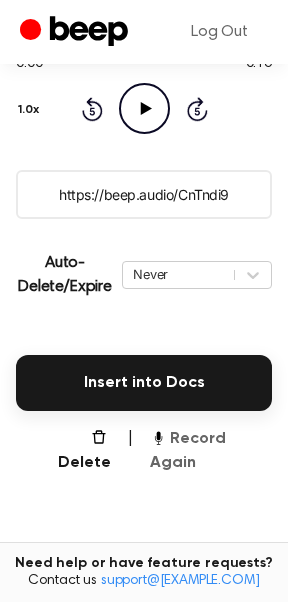 click on "Record Again" at bounding box center [211, 451] 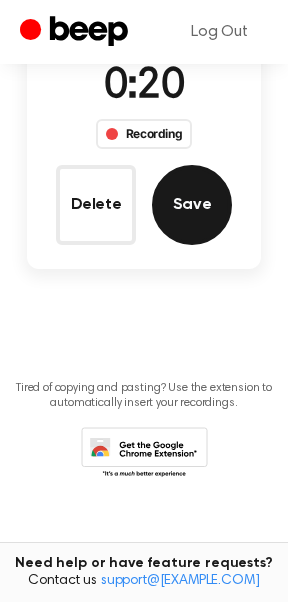 click on "Save" at bounding box center [192, 205] 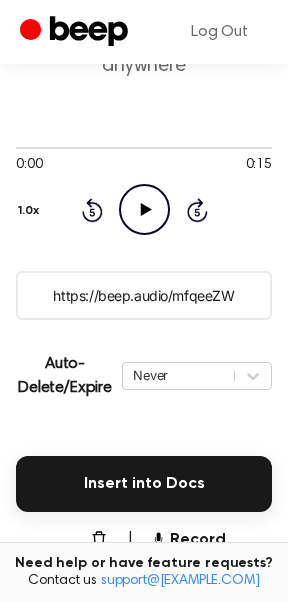 scroll, scrollTop: 177, scrollLeft: 0, axis: vertical 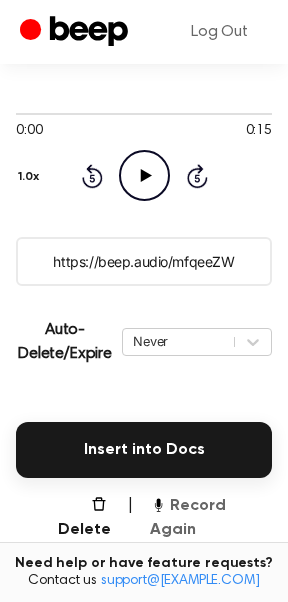 click on "Record Again" at bounding box center (211, 518) 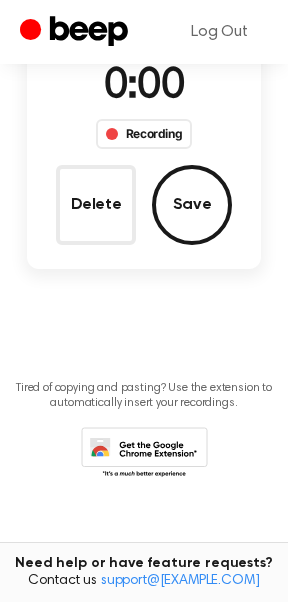 scroll, scrollTop: 201, scrollLeft: 0, axis: vertical 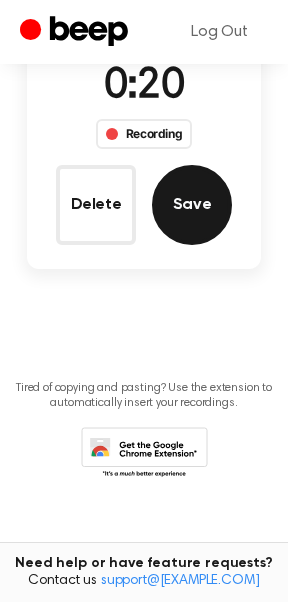 click on "Save" at bounding box center [192, 205] 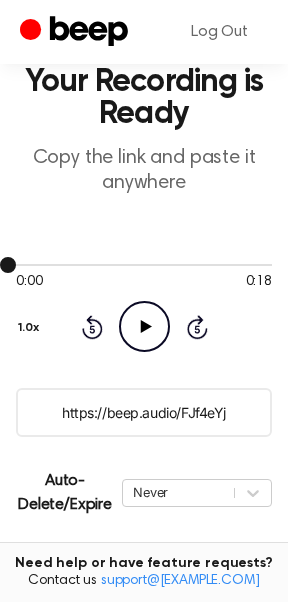 click at bounding box center (144, 265) 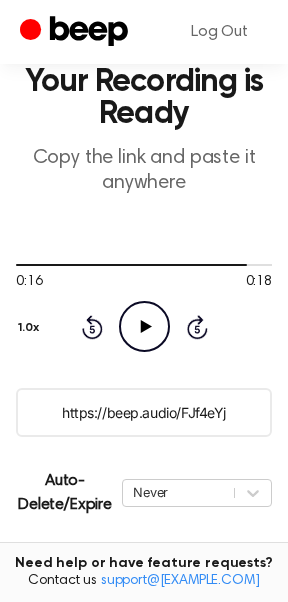 click on "Play Audio" 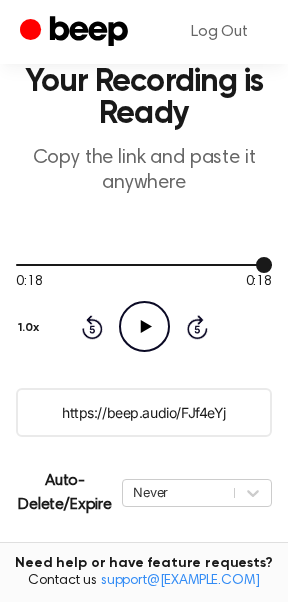click at bounding box center (144, 264) 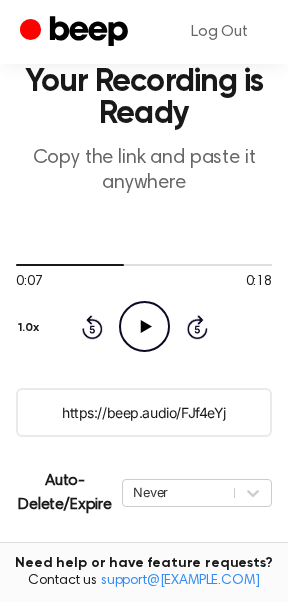 click on "Play Audio" 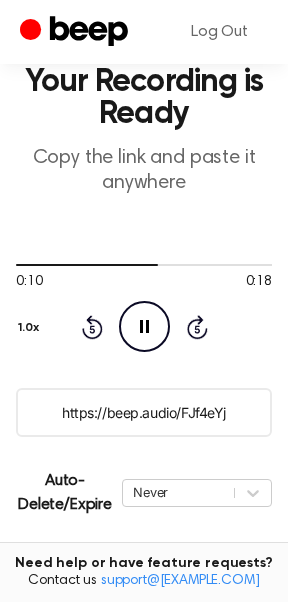 click on "Pause Audio" 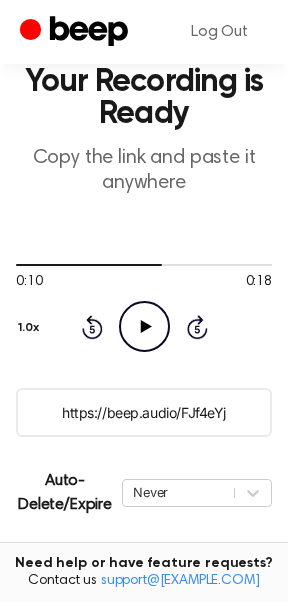 click on "https://beep.audio/FJf4eYj" at bounding box center (144, 412) 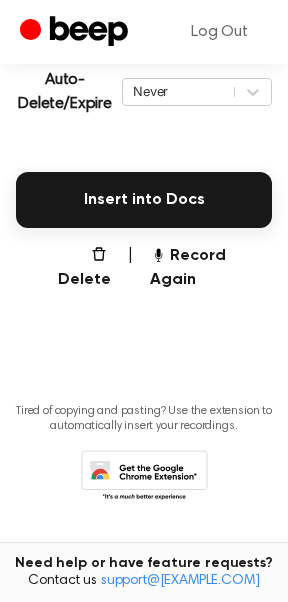 scroll, scrollTop: 462, scrollLeft: 0, axis: vertical 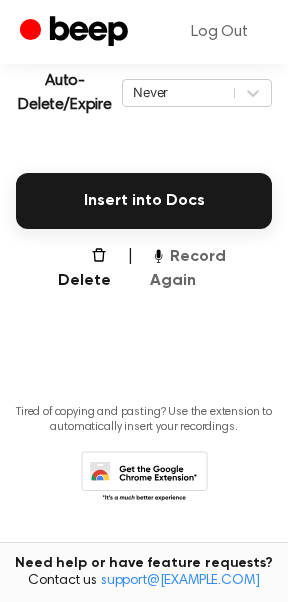 click on "Record Again" at bounding box center [211, 269] 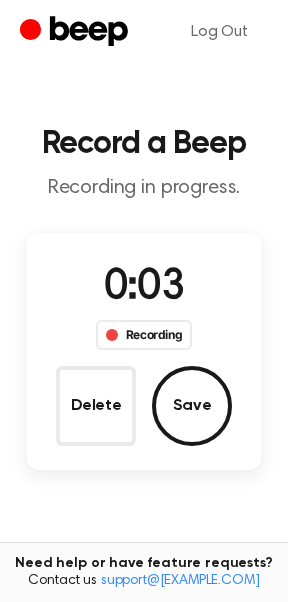 scroll, scrollTop: 0, scrollLeft: 0, axis: both 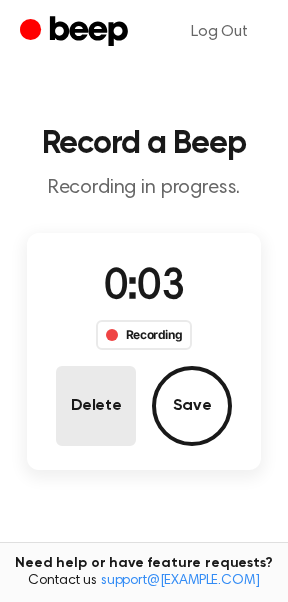 click on "Delete" at bounding box center [96, 406] 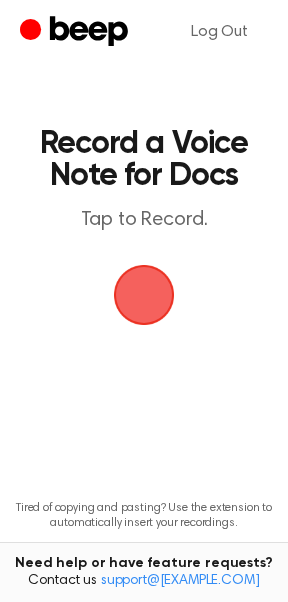 click at bounding box center [144, 295] 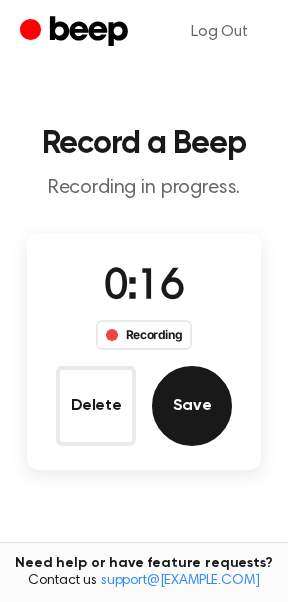 click on "Save" at bounding box center [192, 406] 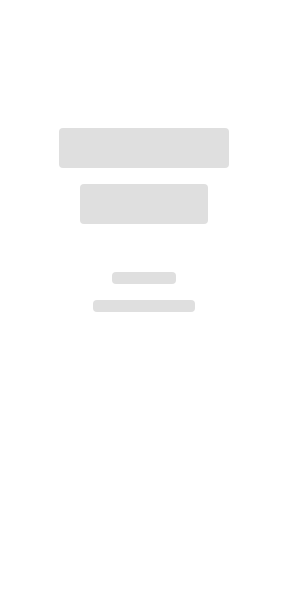 scroll, scrollTop: 0, scrollLeft: 0, axis: both 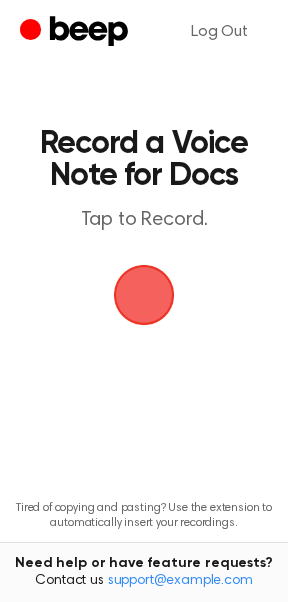 click at bounding box center (144, 295) 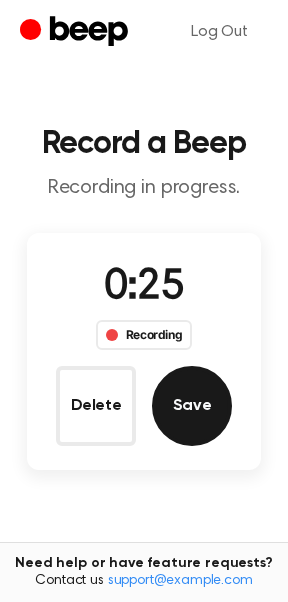 click on "Save" at bounding box center [192, 406] 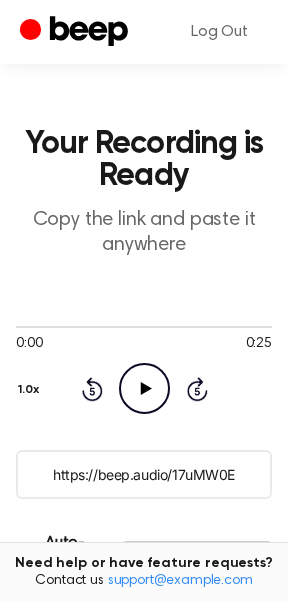 scroll, scrollTop: 196, scrollLeft: 0, axis: vertical 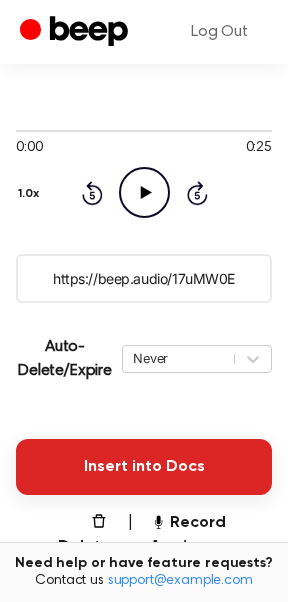 click on "Insert into Docs" at bounding box center (144, 467) 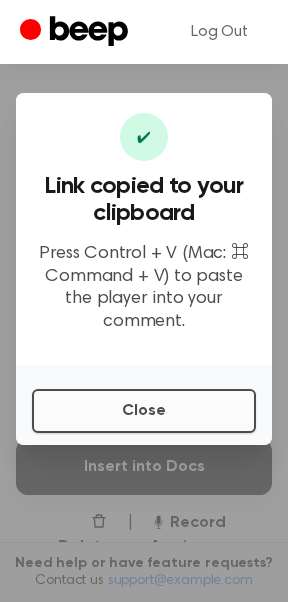 click on "Close" at bounding box center [144, 411] 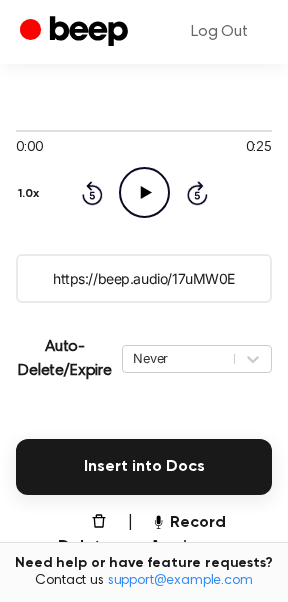 click on "Play Audio" 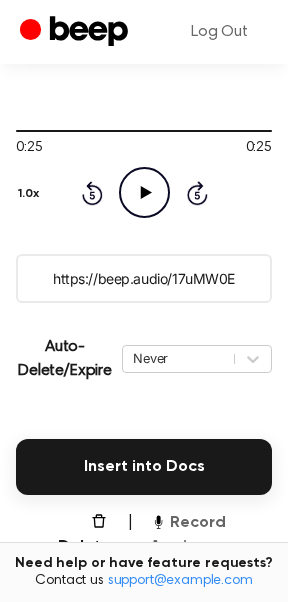 click on "Record Again" at bounding box center [211, 535] 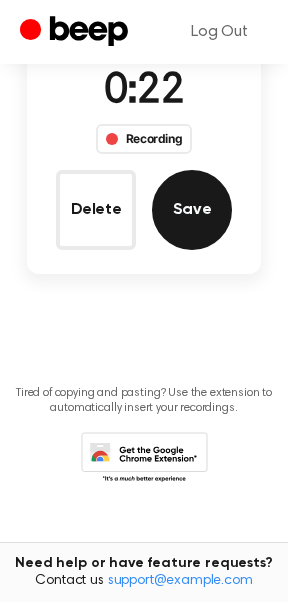 click on "Save" at bounding box center (192, 210) 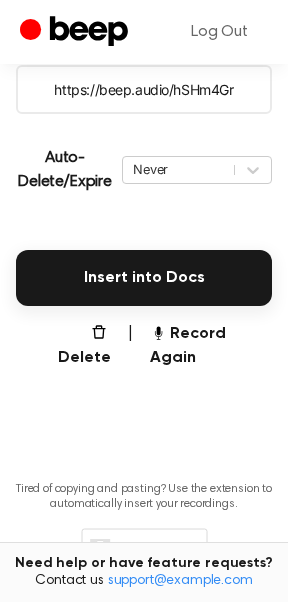 scroll, scrollTop: 253, scrollLeft: 0, axis: vertical 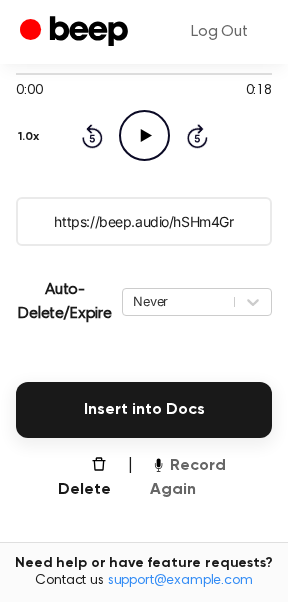 click on "Record Again" at bounding box center [211, 478] 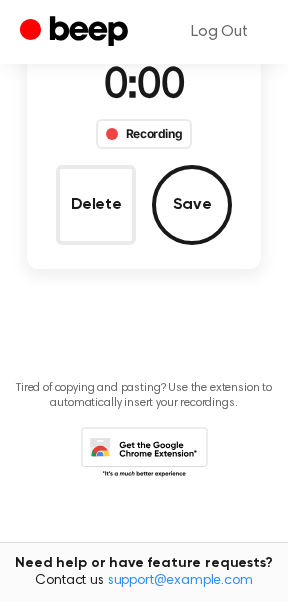 scroll, scrollTop: 201, scrollLeft: 0, axis: vertical 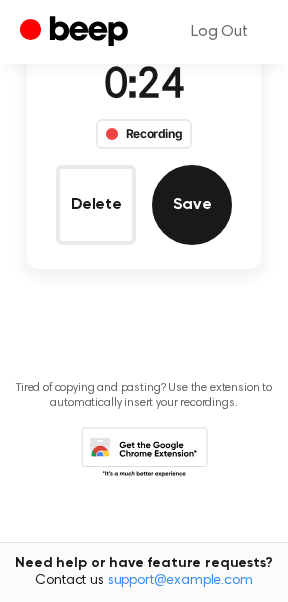click on "Save" at bounding box center (192, 205) 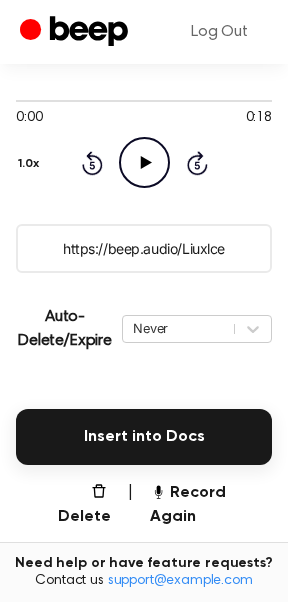 scroll, scrollTop: 280, scrollLeft: 0, axis: vertical 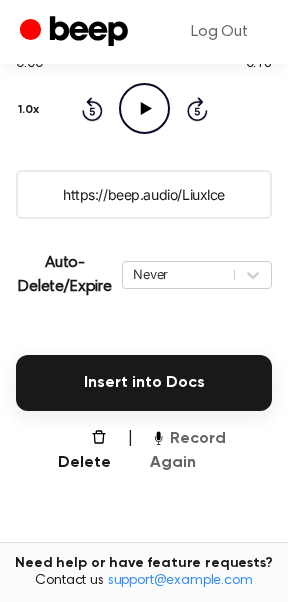 click on "Record Again" at bounding box center [211, 451] 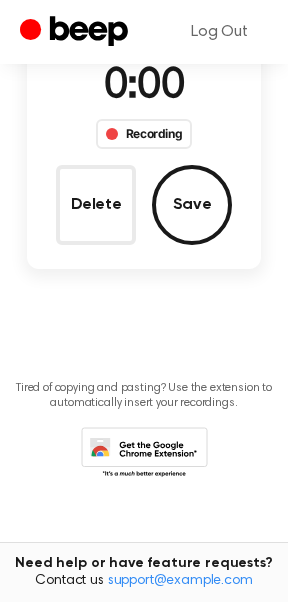 scroll, scrollTop: 201, scrollLeft: 0, axis: vertical 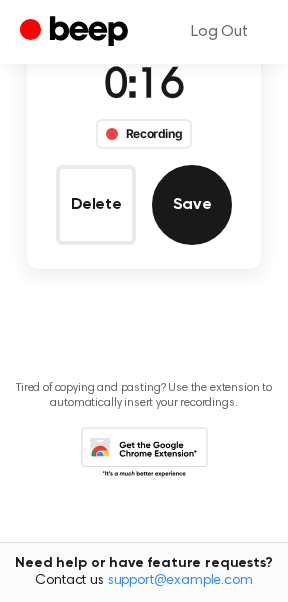 click on "Save" at bounding box center [192, 205] 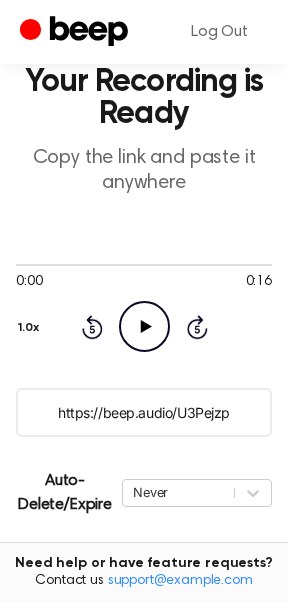 click on "https://beep.audio/U3Pejzp" at bounding box center (144, 412) 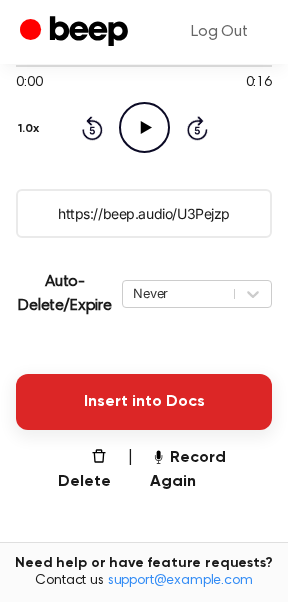 click on "Insert into Docs" at bounding box center [144, 402] 